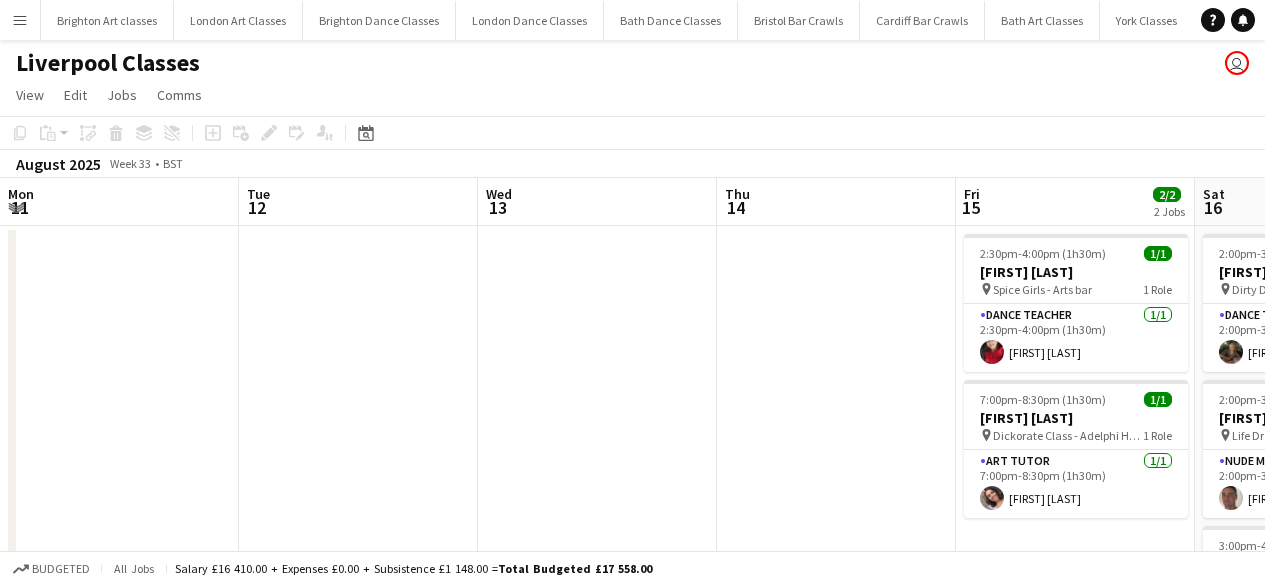 click on "Menu" at bounding box center (20, 20) 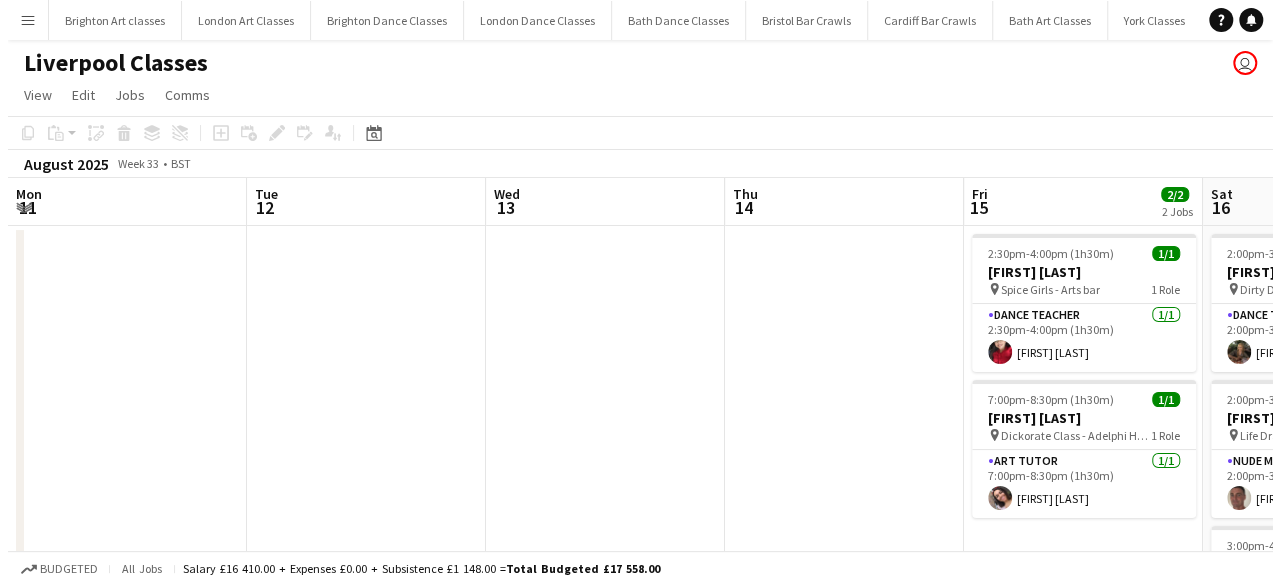 scroll, scrollTop: 0, scrollLeft: 0, axis: both 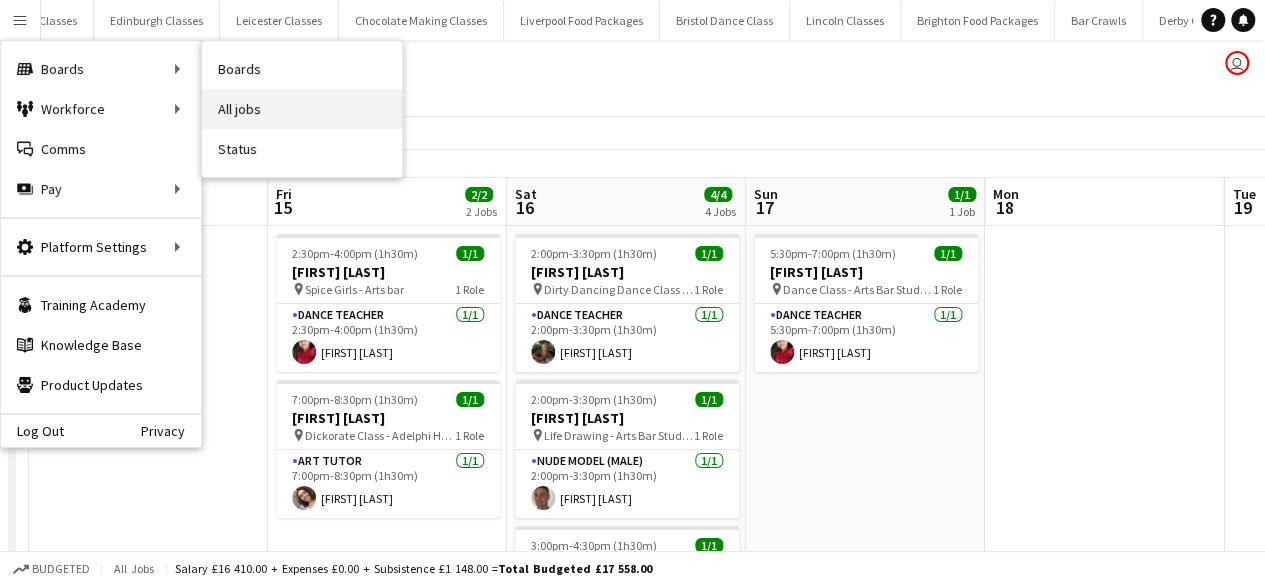 click on "All jobs" at bounding box center [302, 109] 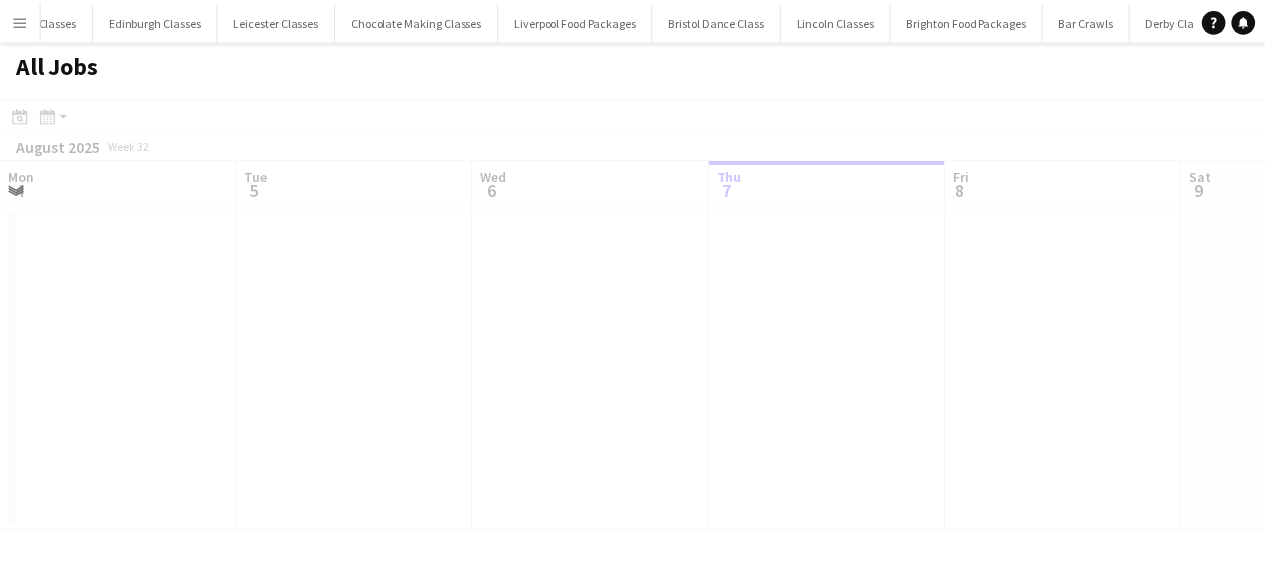 scroll, scrollTop: 0, scrollLeft: 478, axis: horizontal 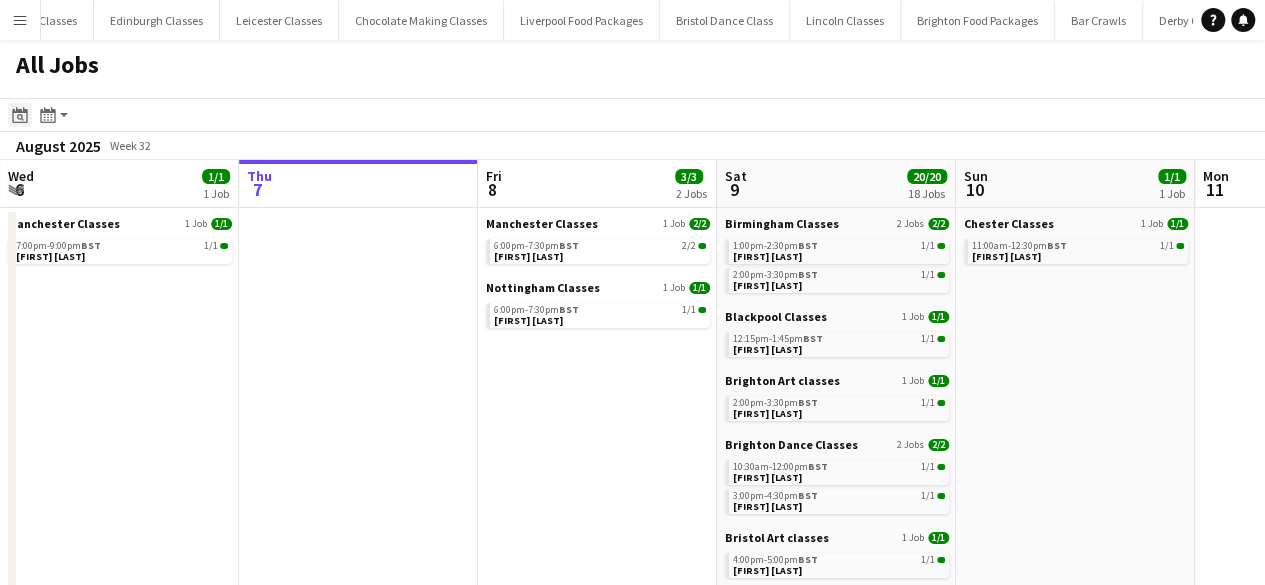 click 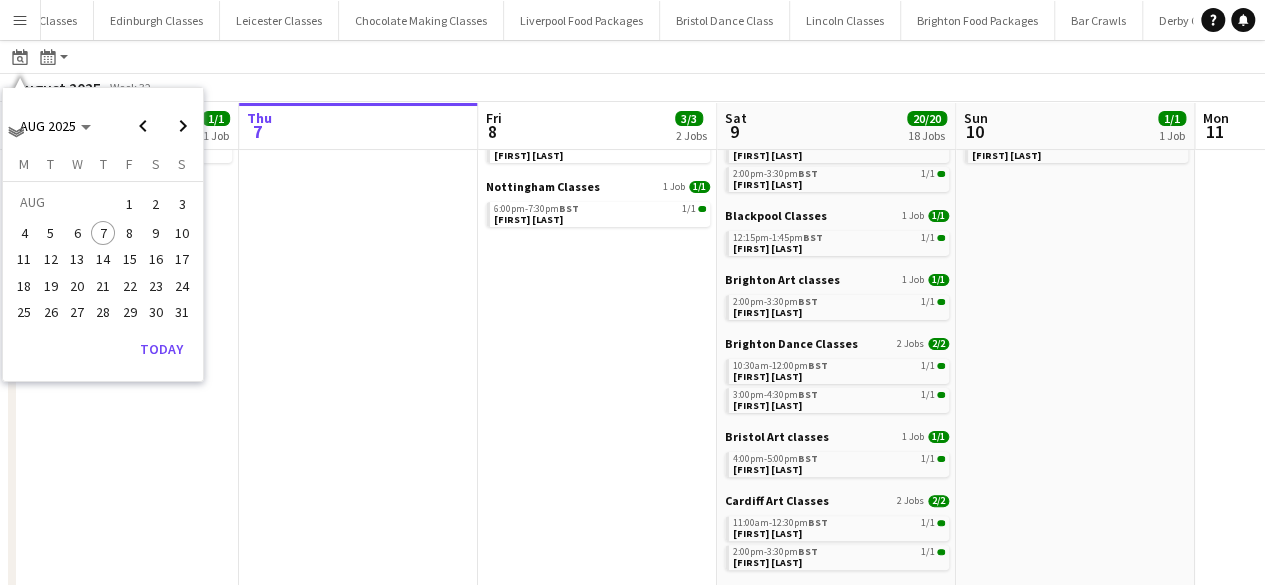 scroll, scrollTop: 106, scrollLeft: 0, axis: vertical 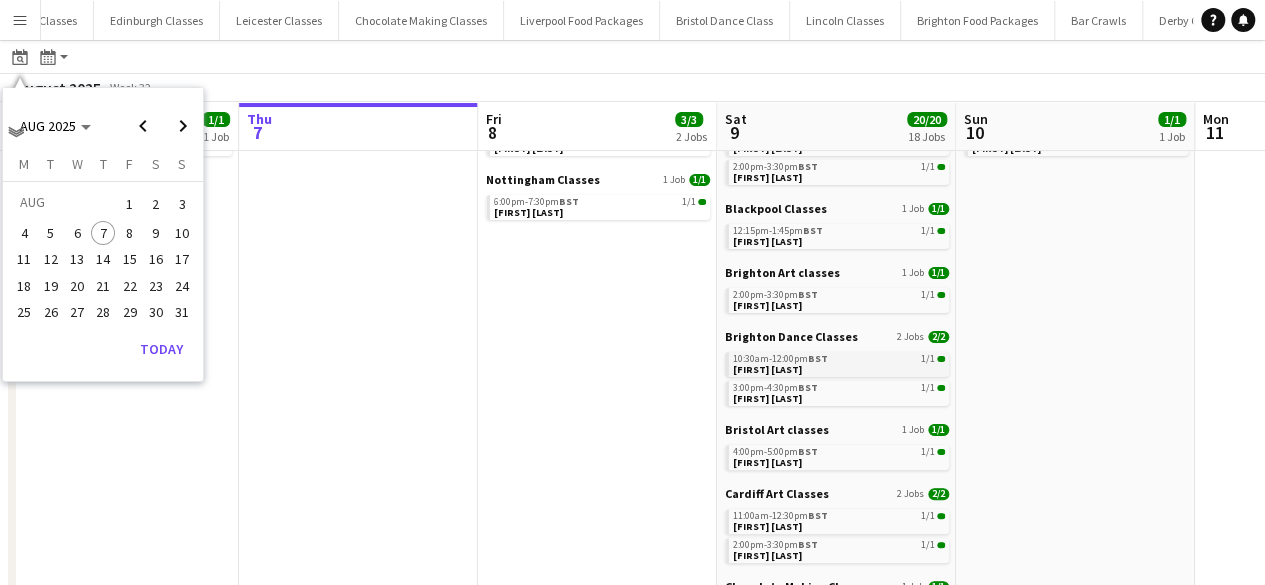 click on "10:30am-12:00pm    BST   1/1   Arlena Stevens" at bounding box center [839, 363] 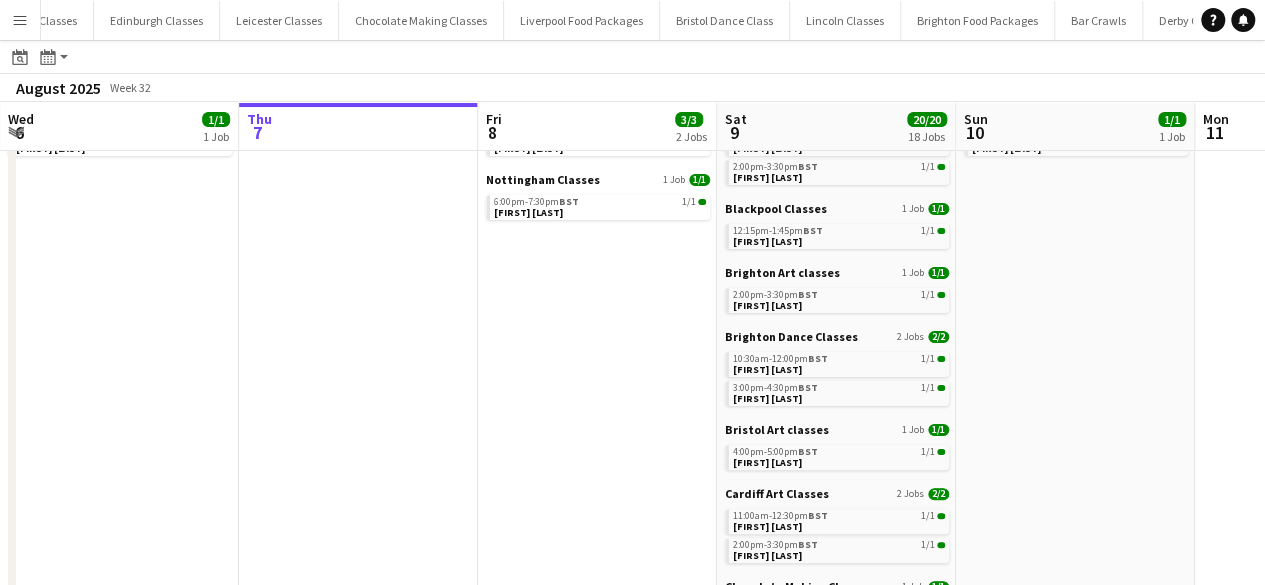click on "Menu" at bounding box center (20, 20) 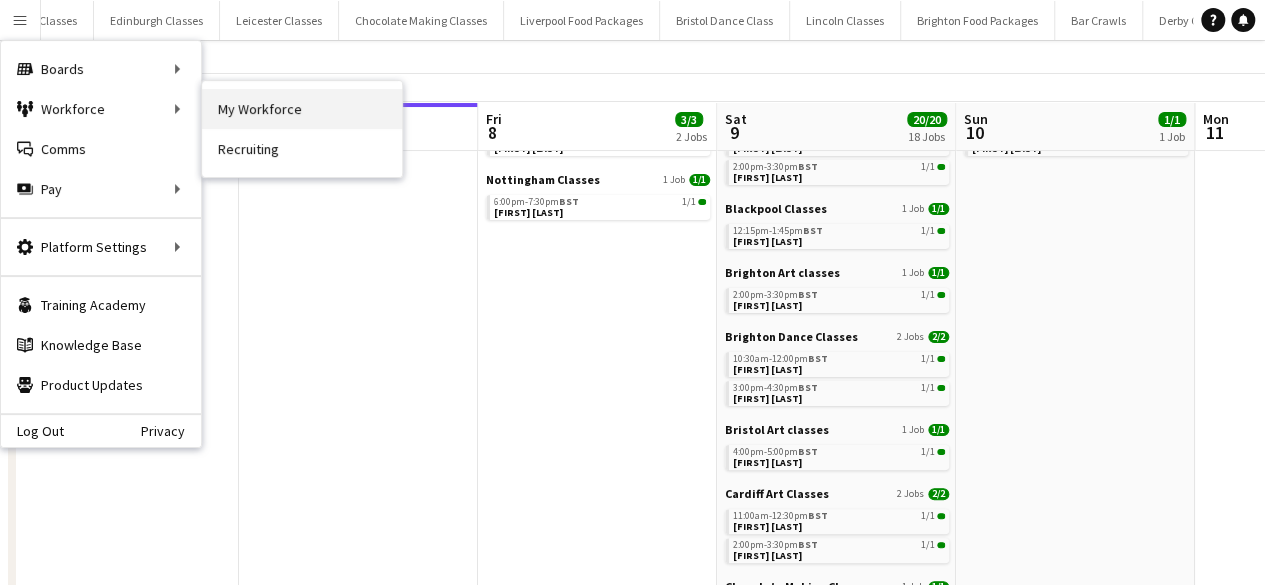 click on "My Workforce" at bounding box center (302, 109) 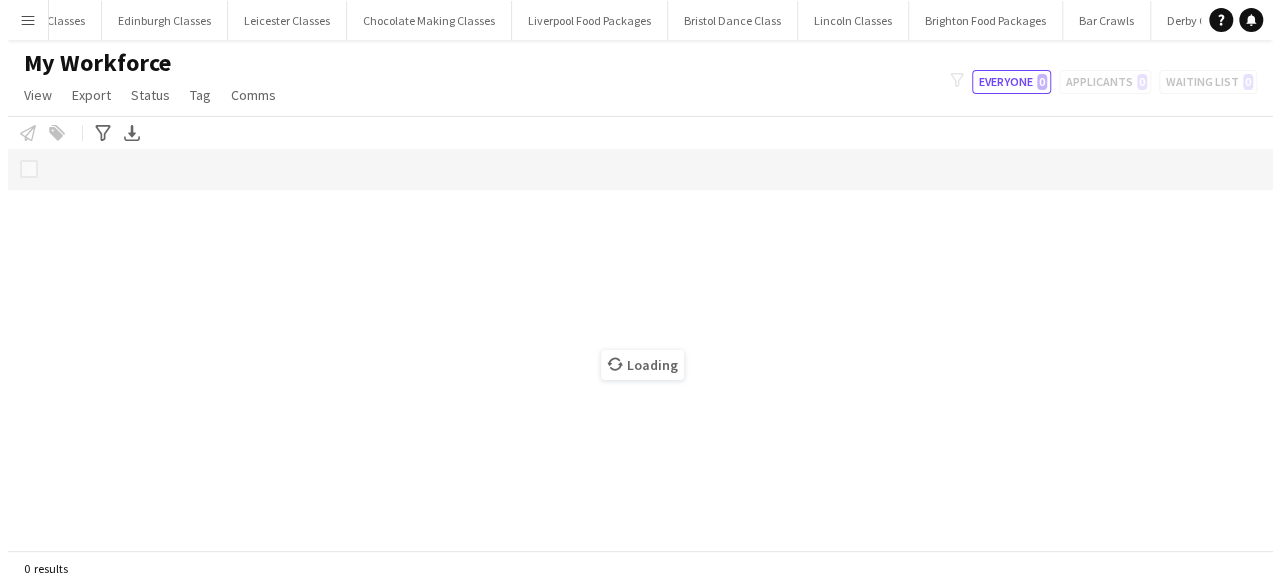 scroll, scrollTop: 0, scrollLeft: 0, axis: both 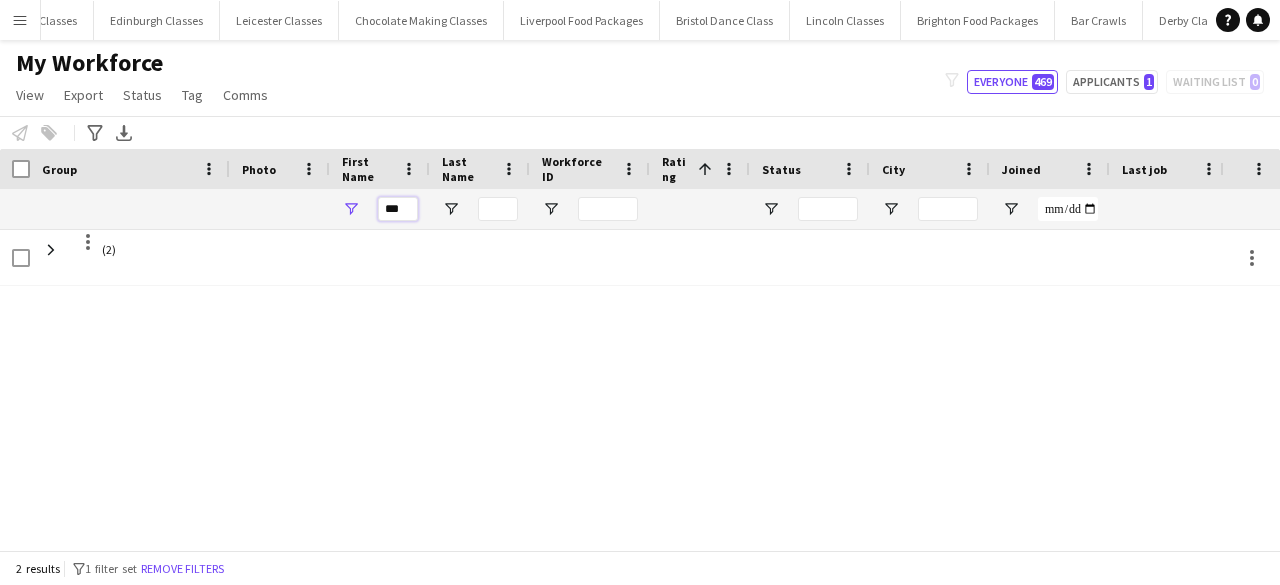 click on "***" at bounding box center [398, 209] 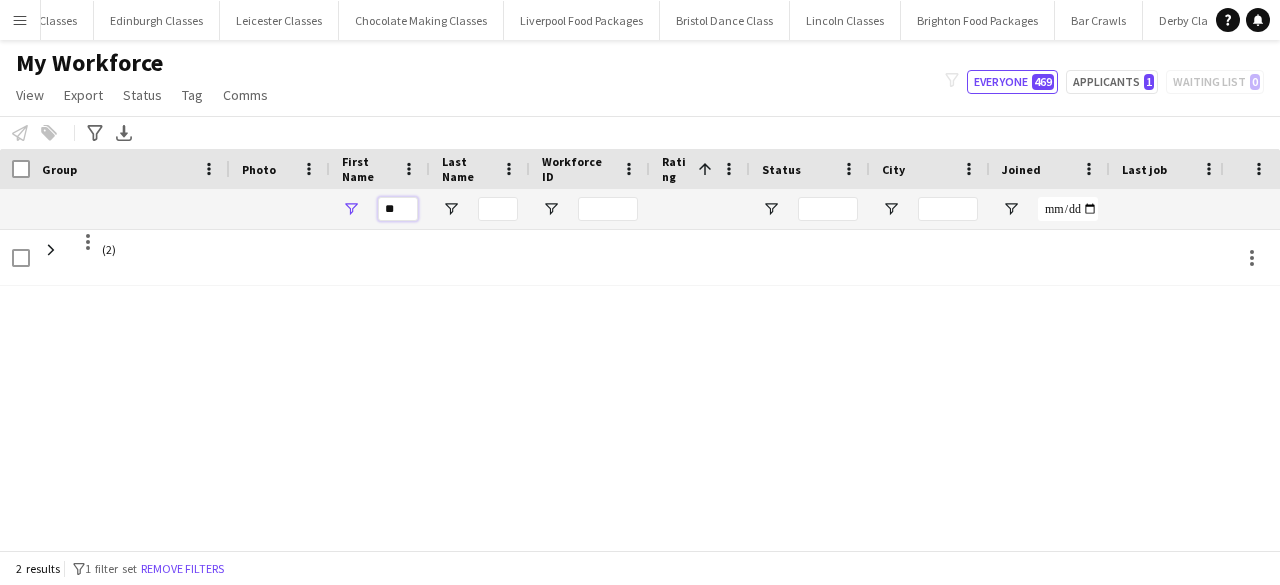 type on "*" 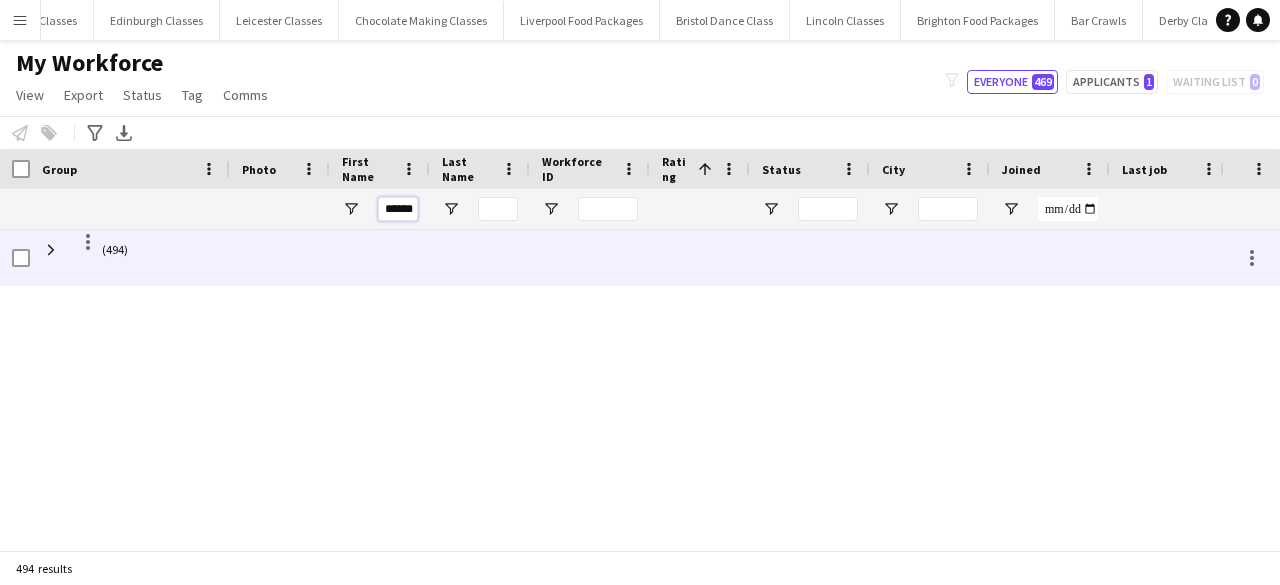 scroll, scrollTop: 0, scrollLeft: 7, axis: horizontal 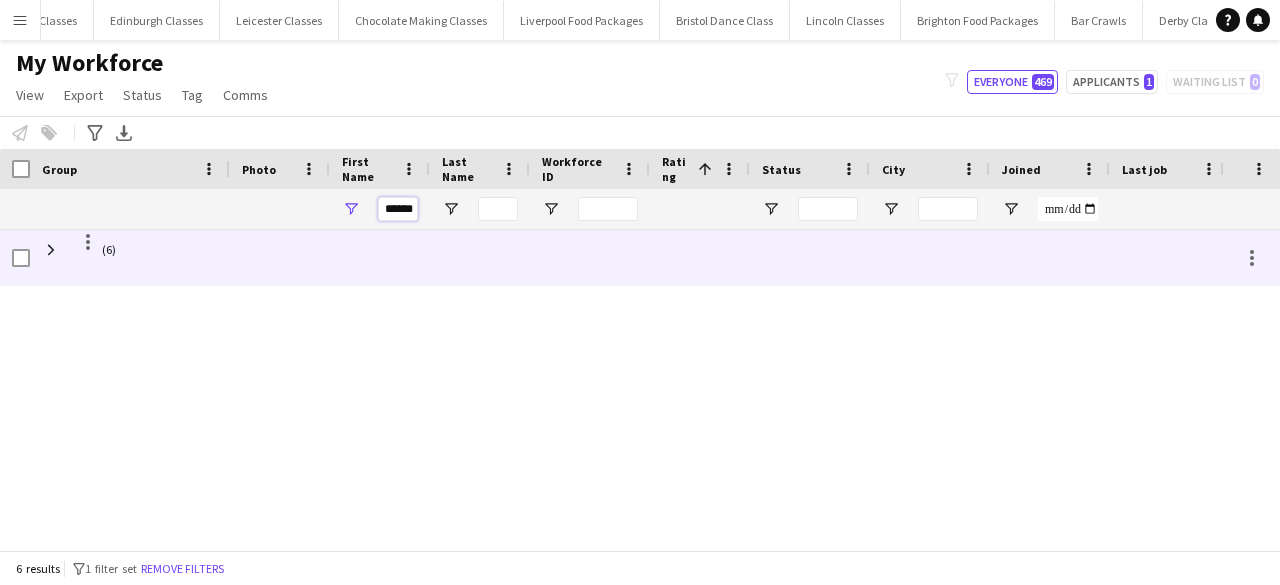 type on "******" 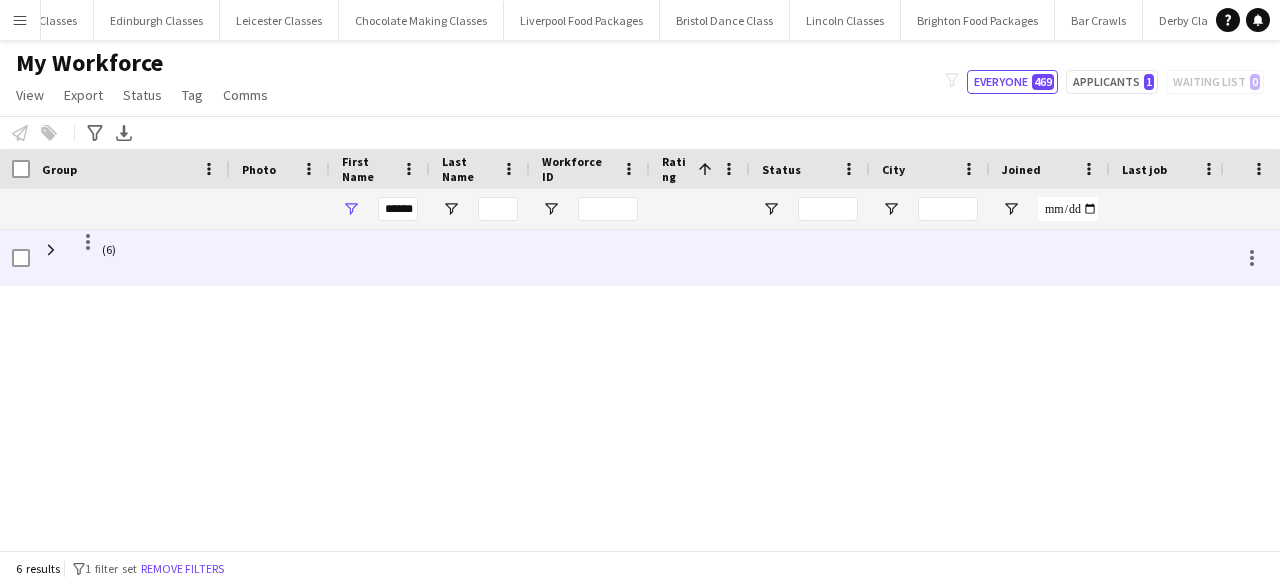 click at bounding box center (280, 257) 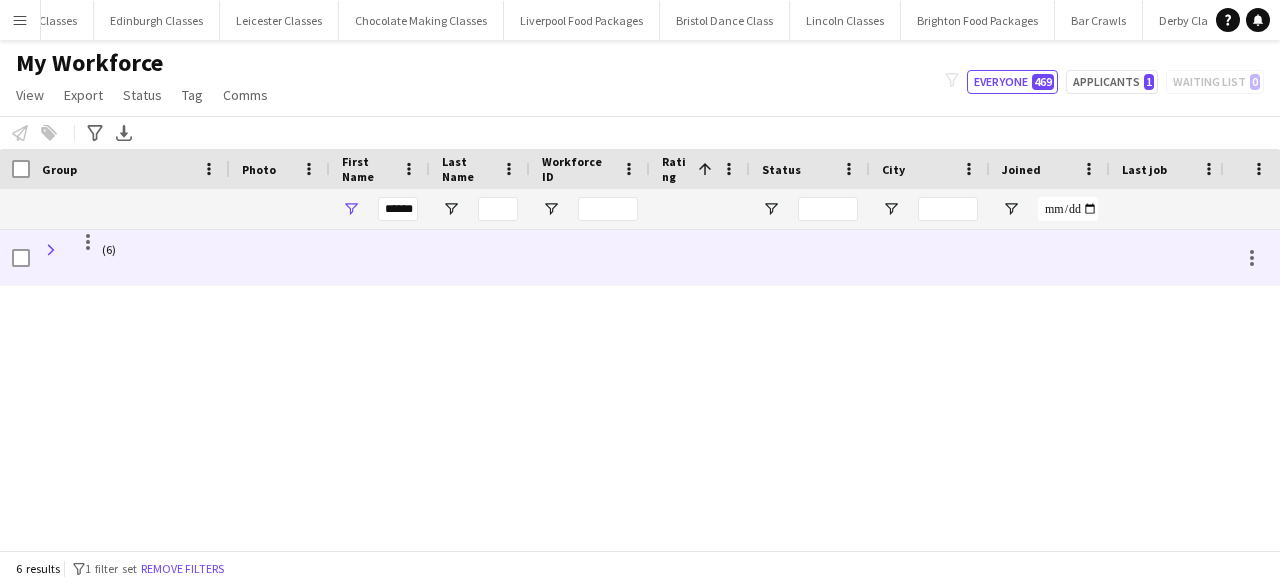 click at bounding box center [51, 250] 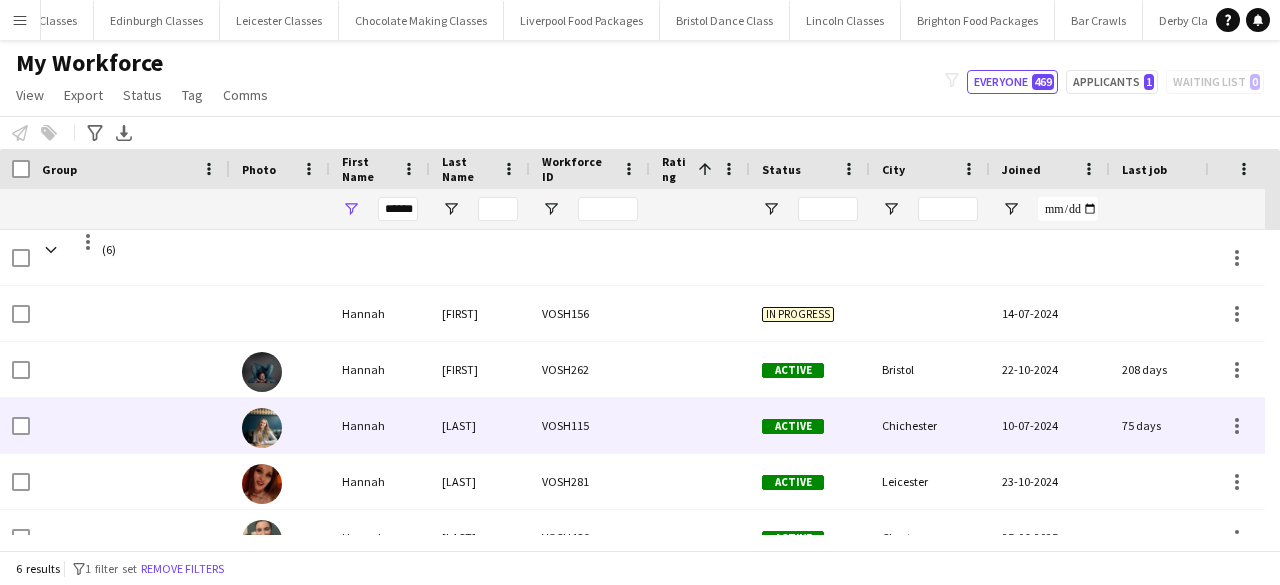 click on "VOSH115" at bounding box center (590, 425) 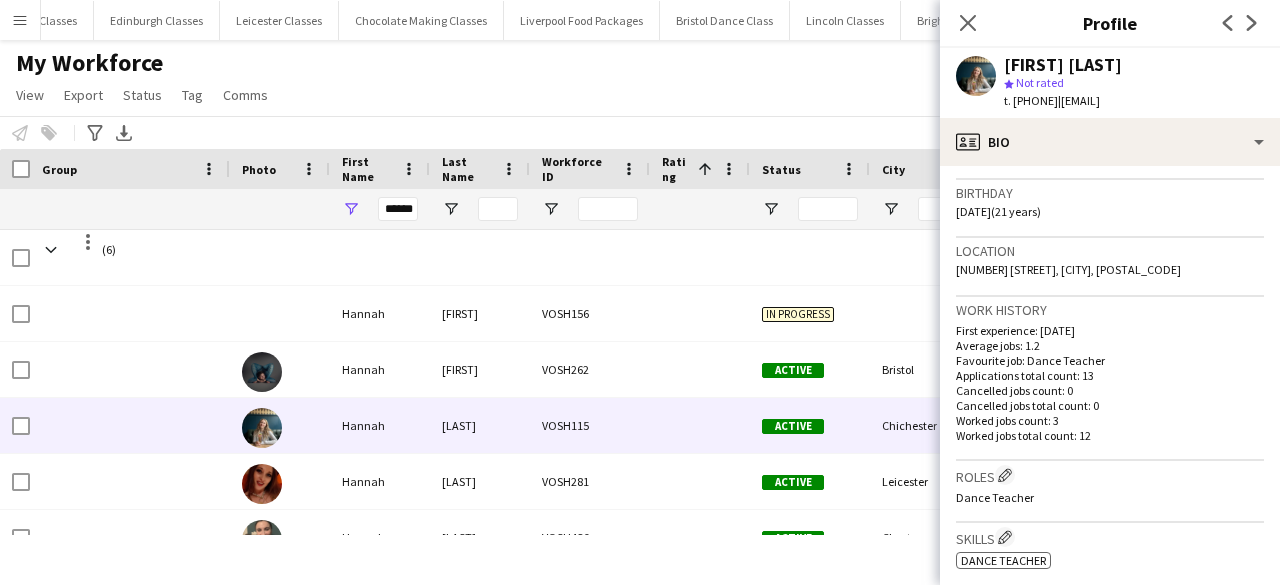 scroll, scrollTop: 366, scrollLeft: 0, axis: vertical 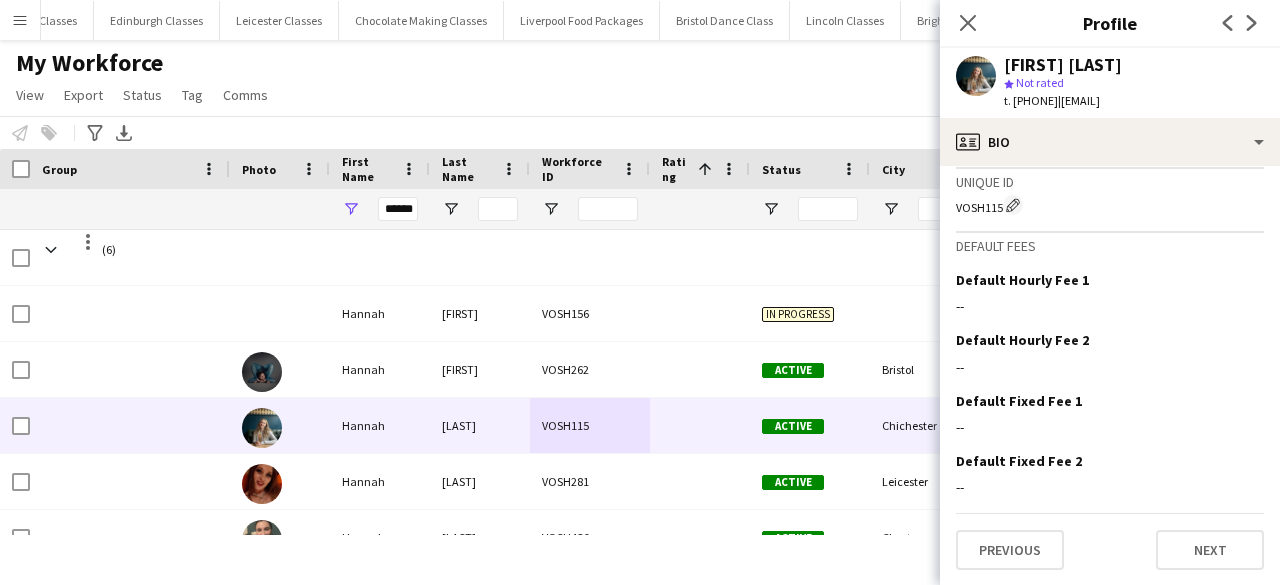 click on "Menu" at bounding box center [20, 20] 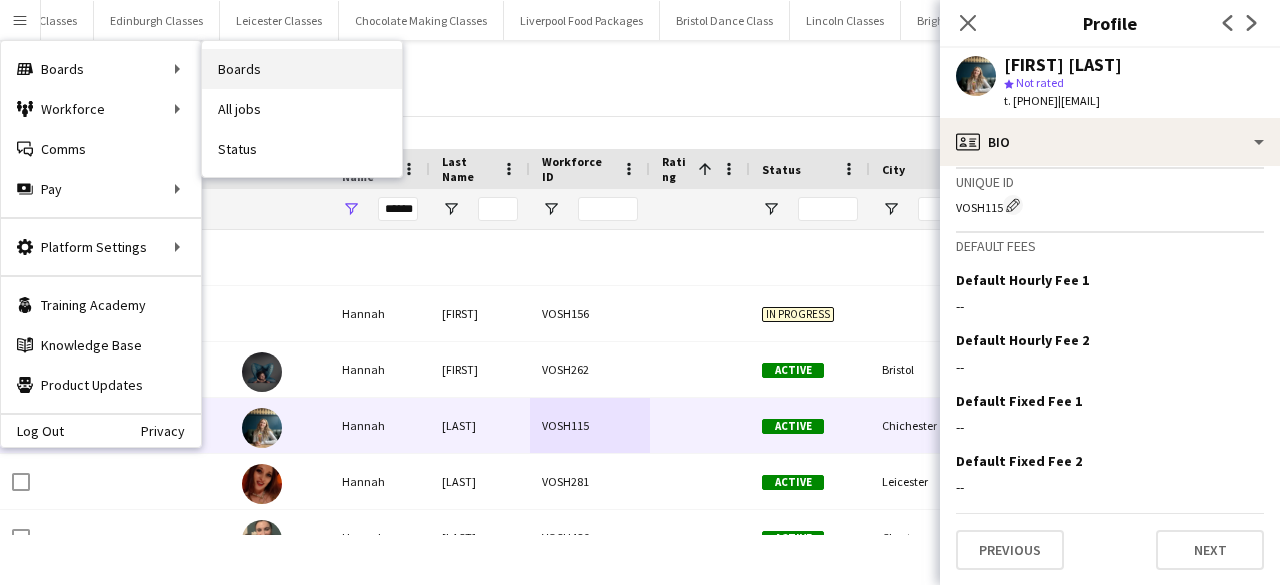 click on "Boards" at bounding box center (302, 69) 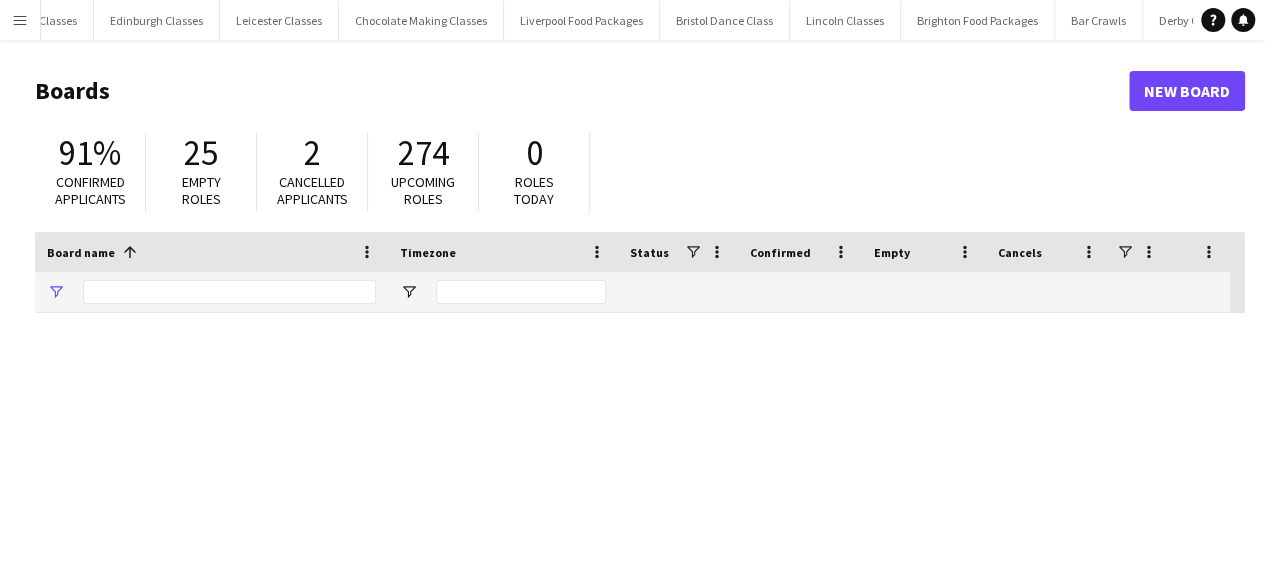 type on "*****" 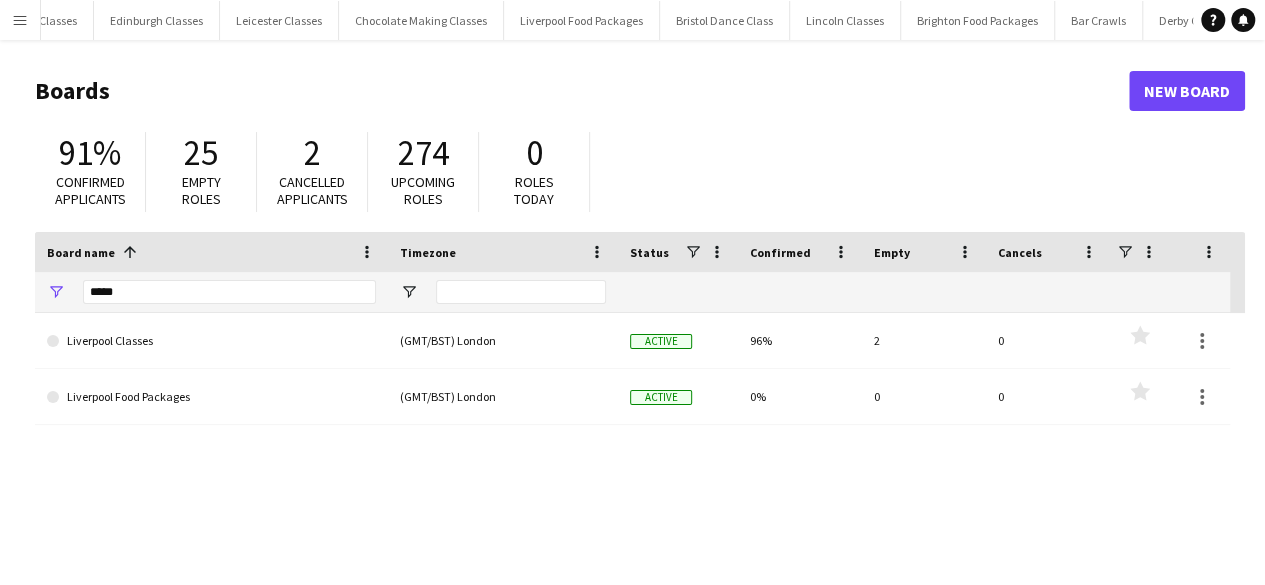 click on "Menu" at bounding box center (20, 20) 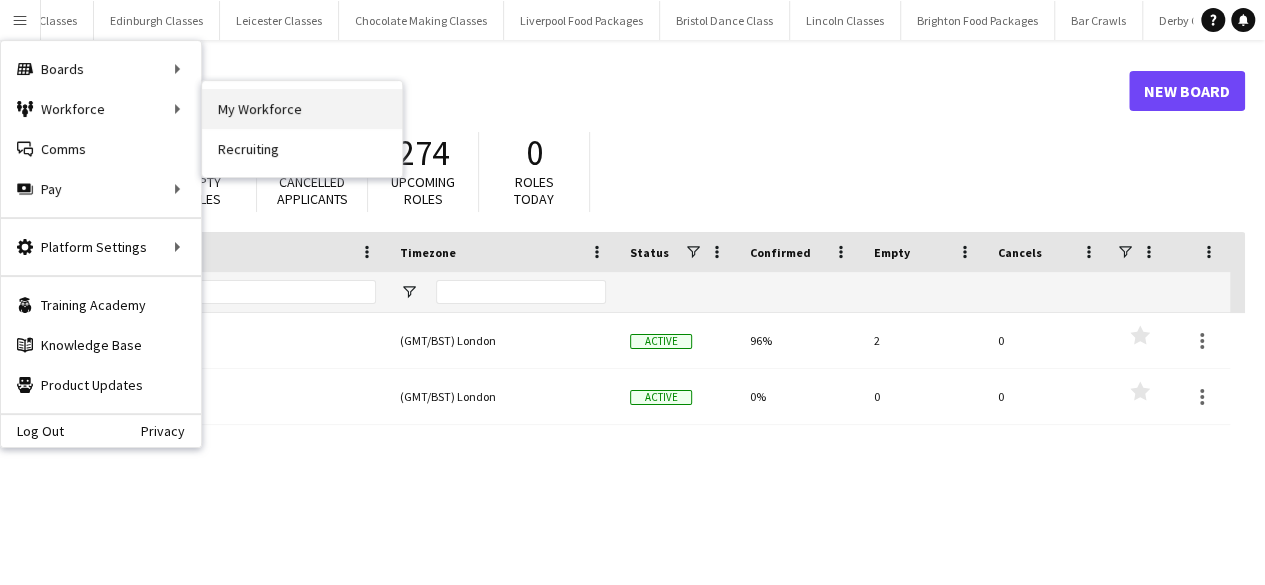 click on "My Workforce" at bounding box center (302, 109) 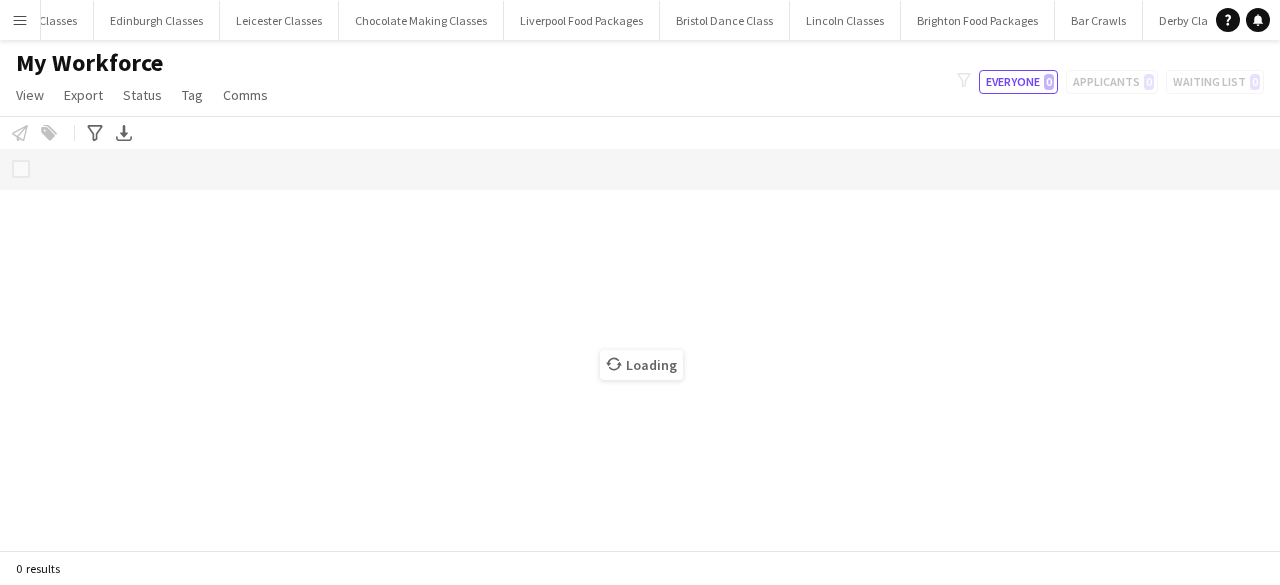 click on "Menu" at bounding box center [20, 20] 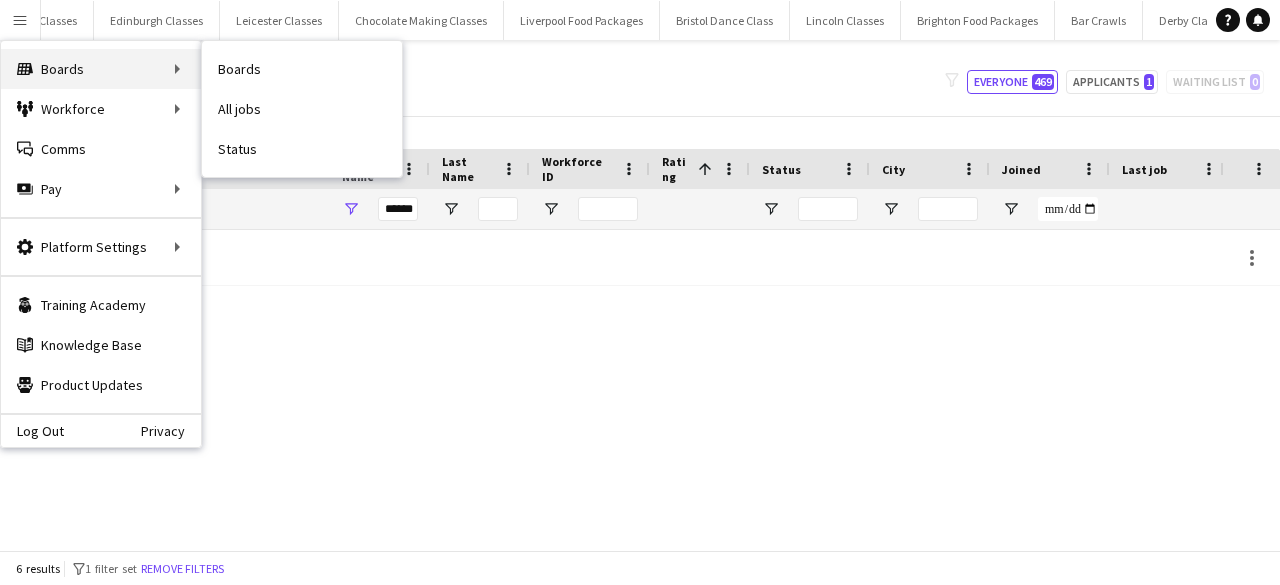 click on "Boards
Boards" at bounding box center [101, 69] 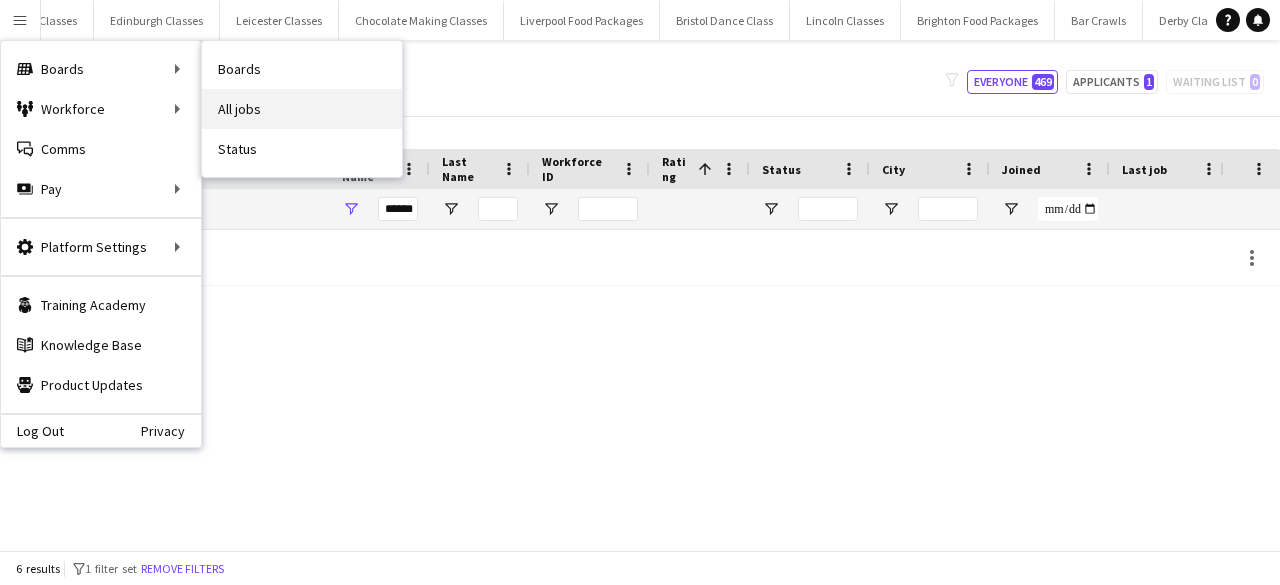 click on "All jobs" at bounding box center [302, 109] 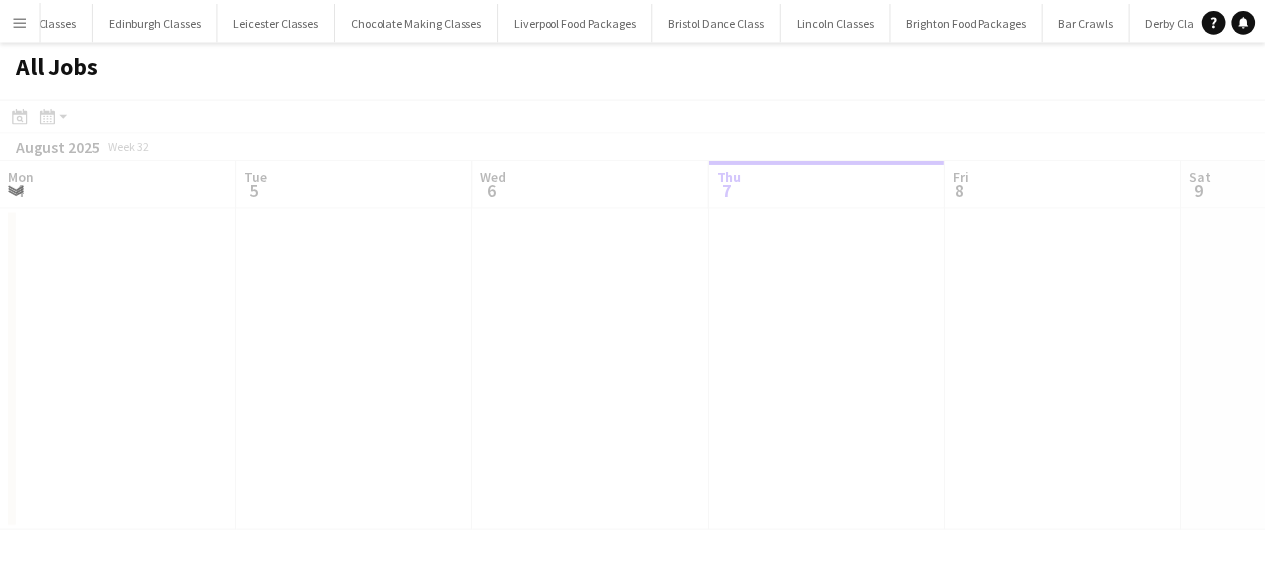 scroll, scrollTop: 0, scrollLeft: 478, axis: horizontal 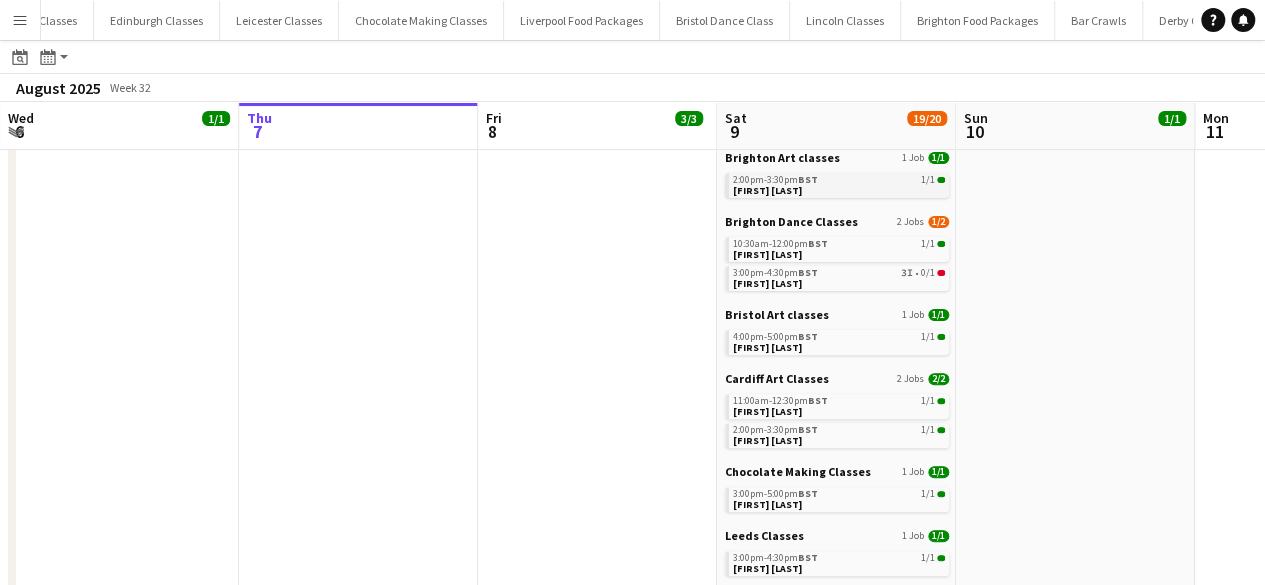 click on "BST" at bounding box center (808, 179) 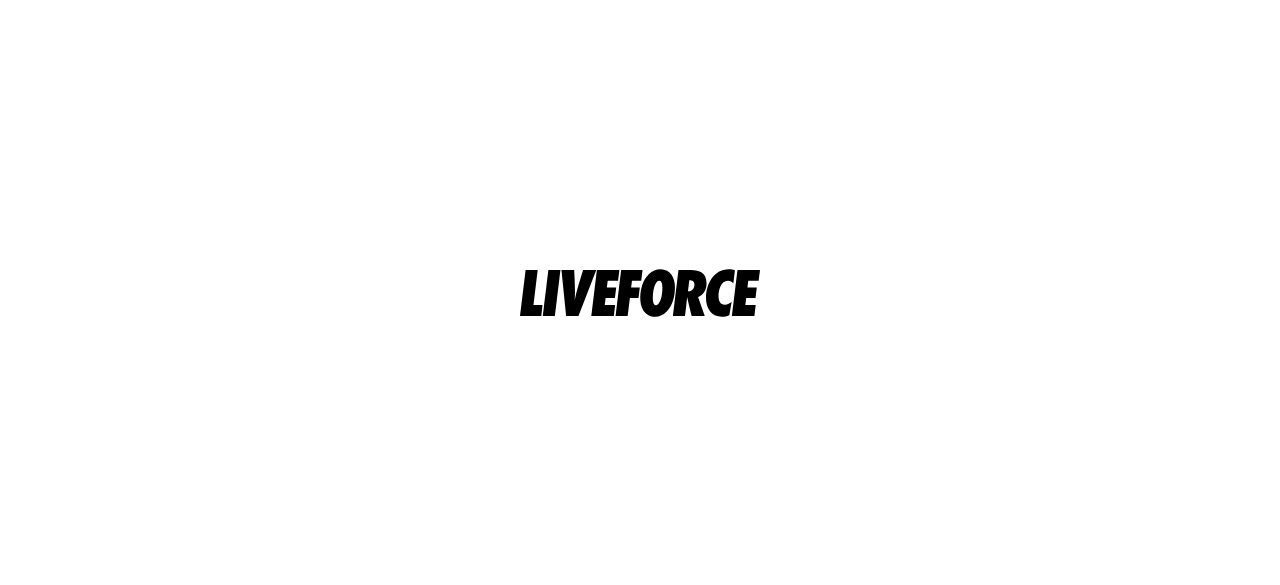scroll, scrollTop: 0, scrollLeft: 0, axis: both 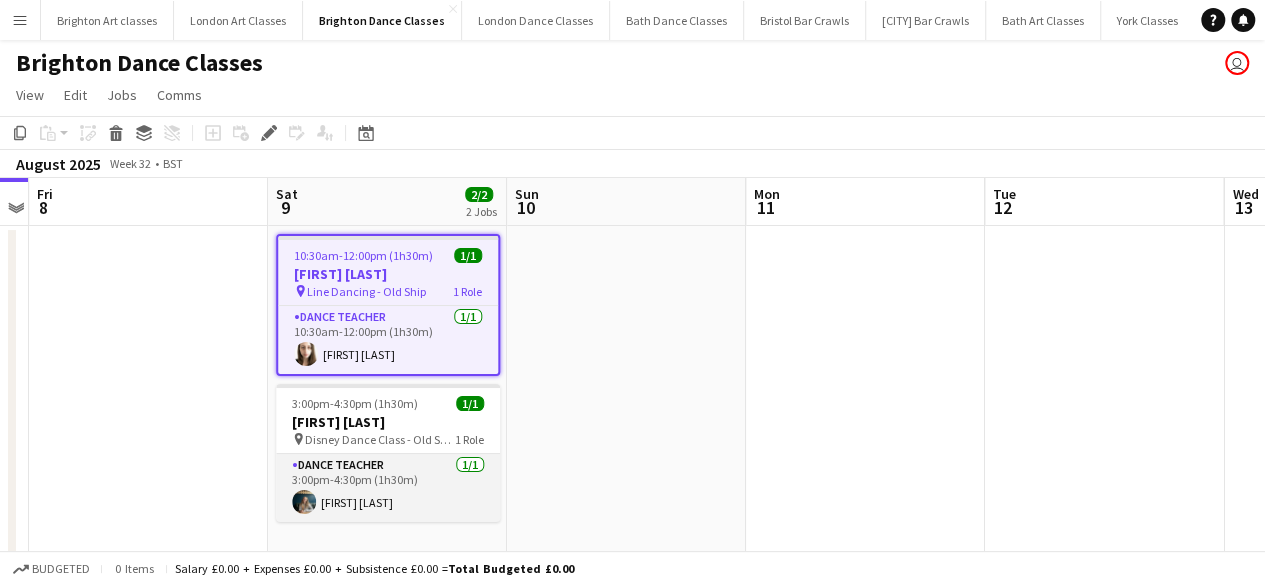 click on "Dance Teacher   1/1   3:00pm-4:30pm (1h30m)
Hannah Minto" at bounding box center (388, 488) 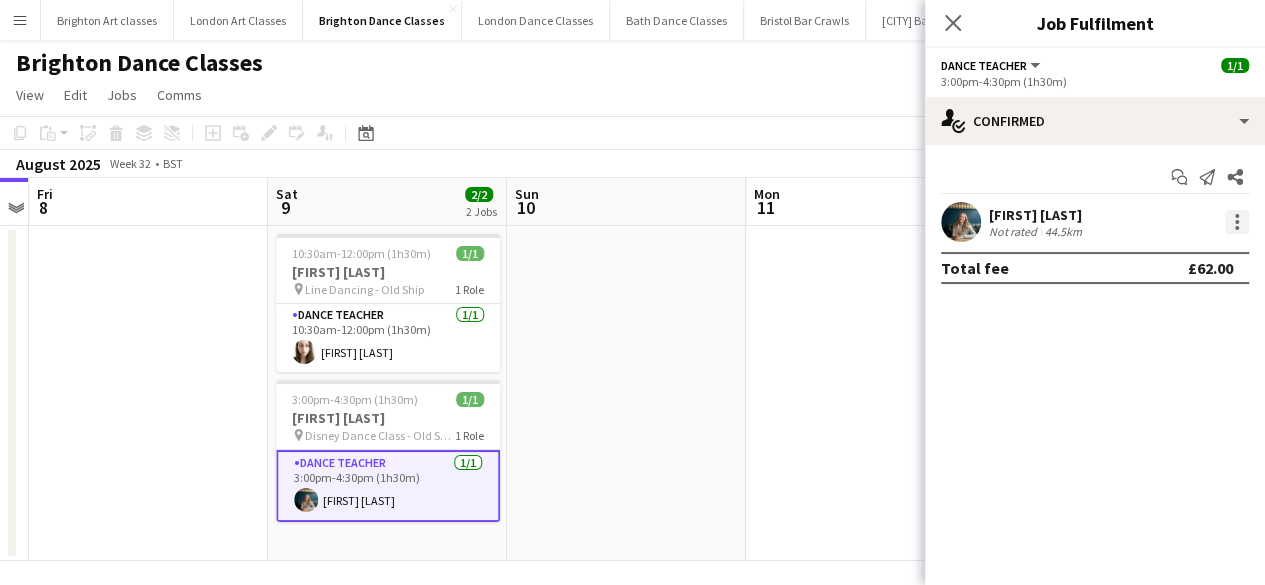 click at bounding box center (1237, 222) 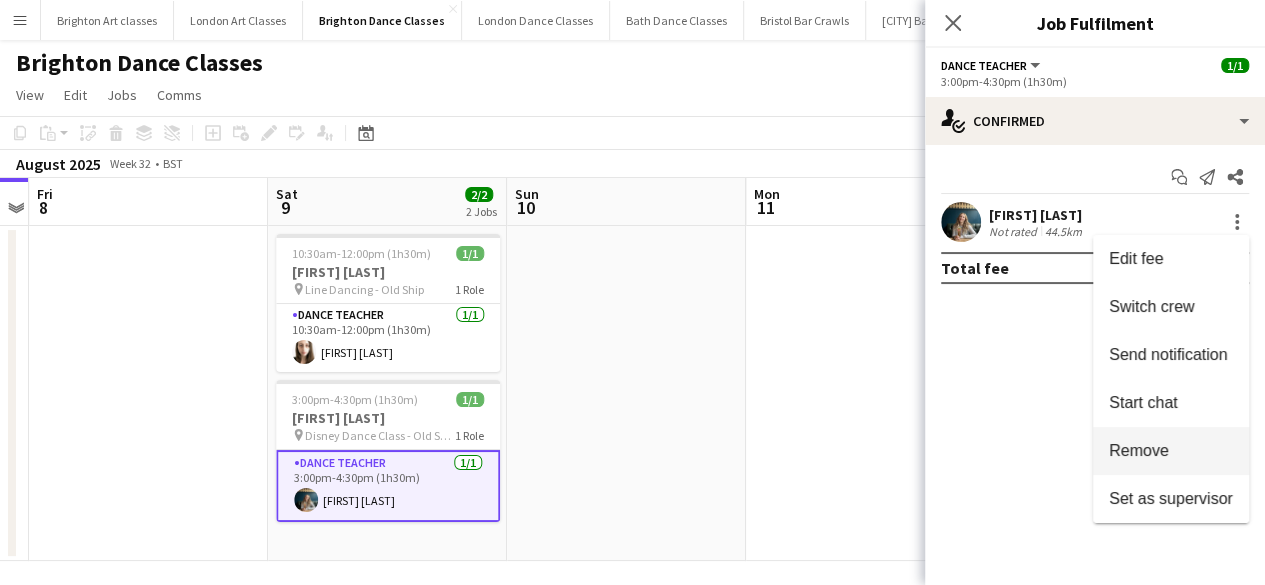 click on "Remove" at bounding box center [1171, 451] 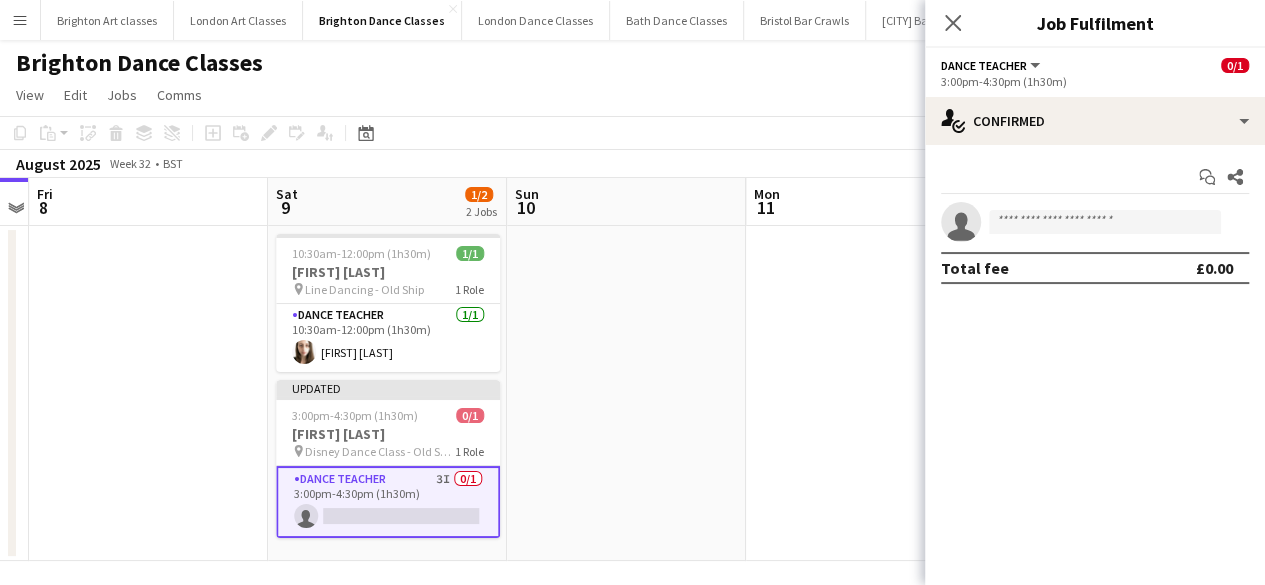 click at bounding box center [626, 393] 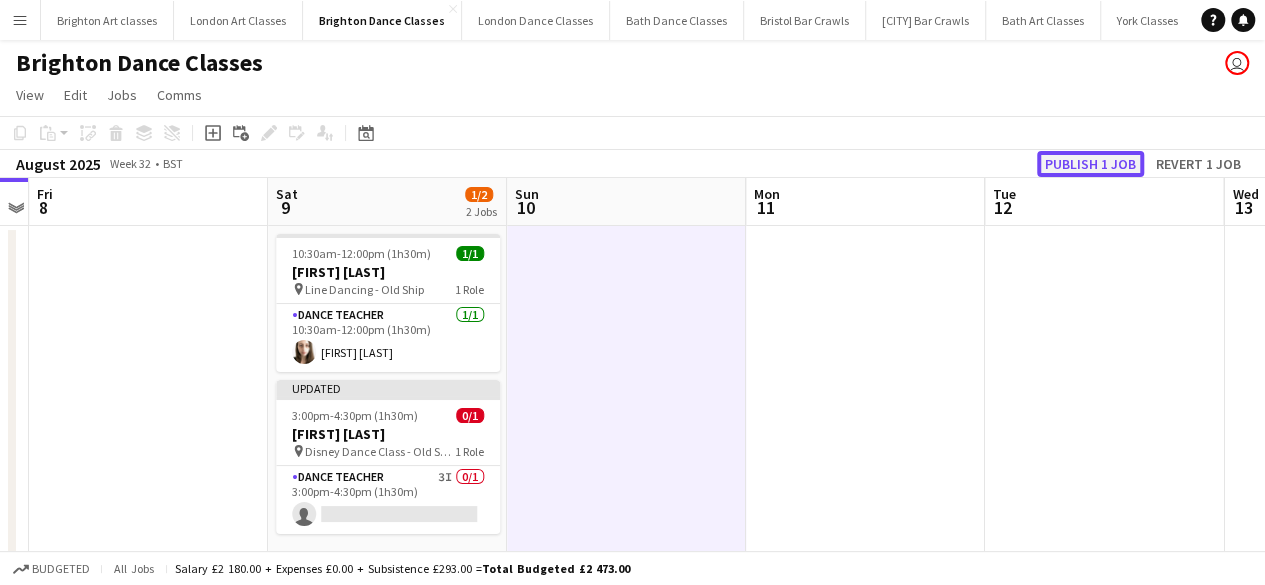 click on "Publish 1 job" 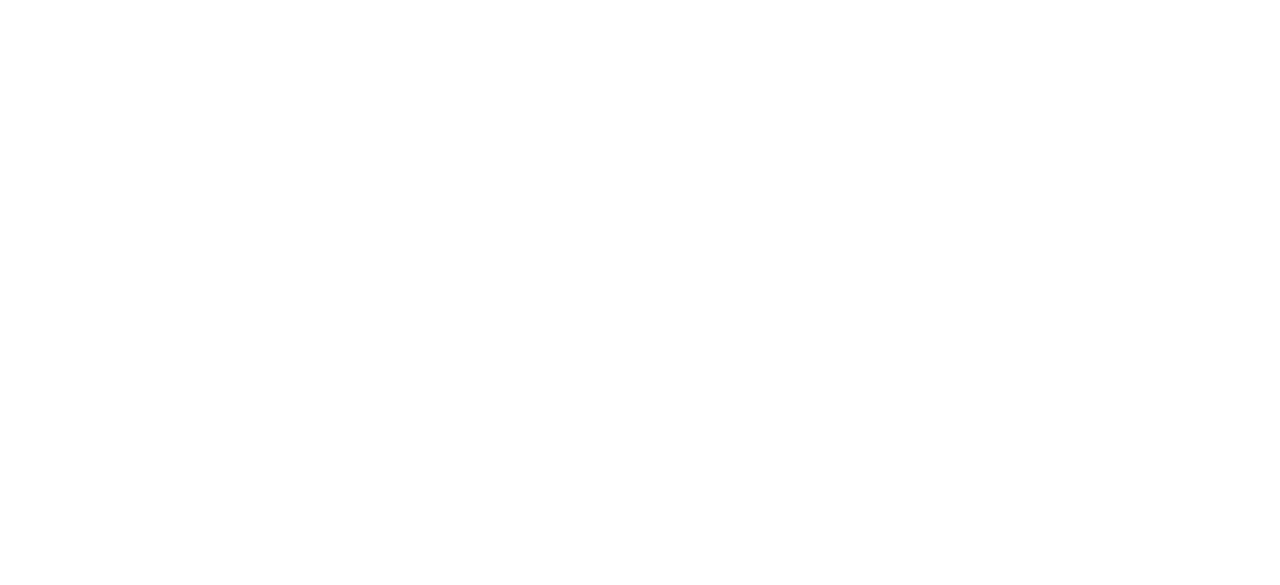 scroll, scrollTop: 0, scrollLeft: 0, axis: both 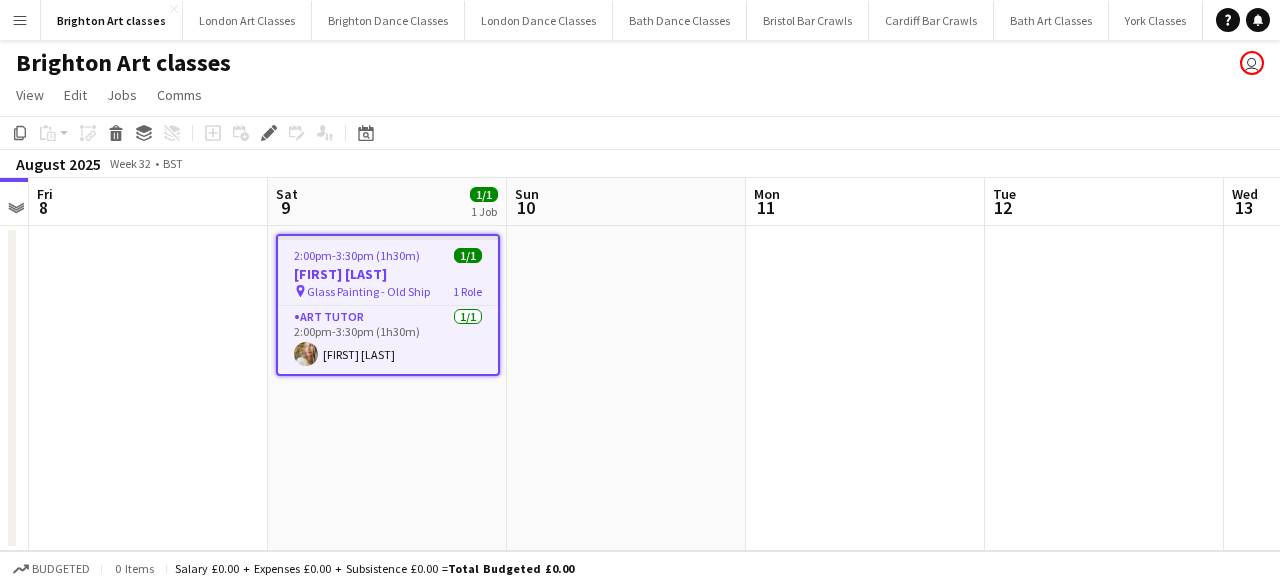 click at bounding box center (626, 388) 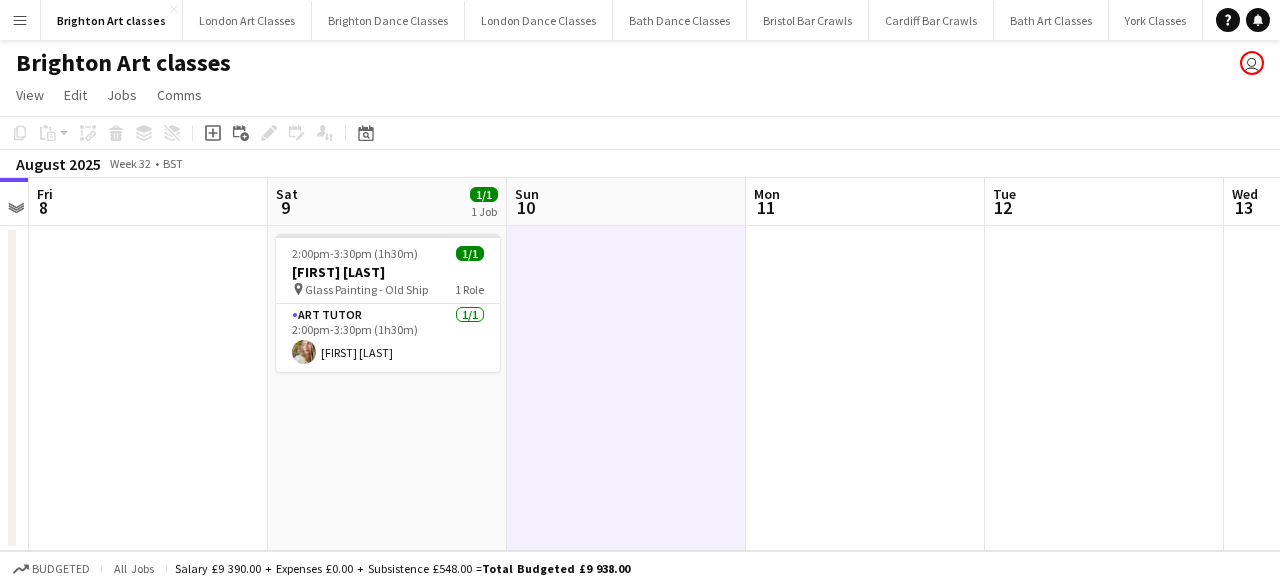 click on "[TIME]-[TIME] ([DURATION])    1/1   [FIRST] [LAST]
pin
Glass Painting - Old Ship    1 Role   Art Tutor   1/1   [TIME]-[TIME] ([DURATION])
[FIRST] [LAST]" at bounding box center (387, 388) 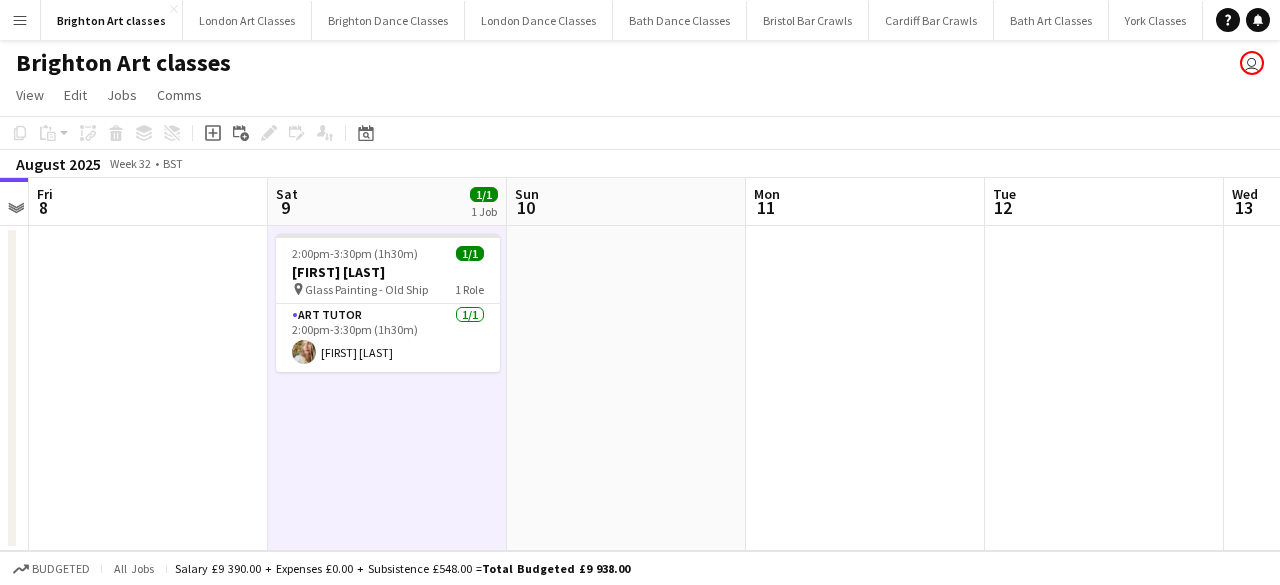 click on "Menu" at bounding box center (20, 20) 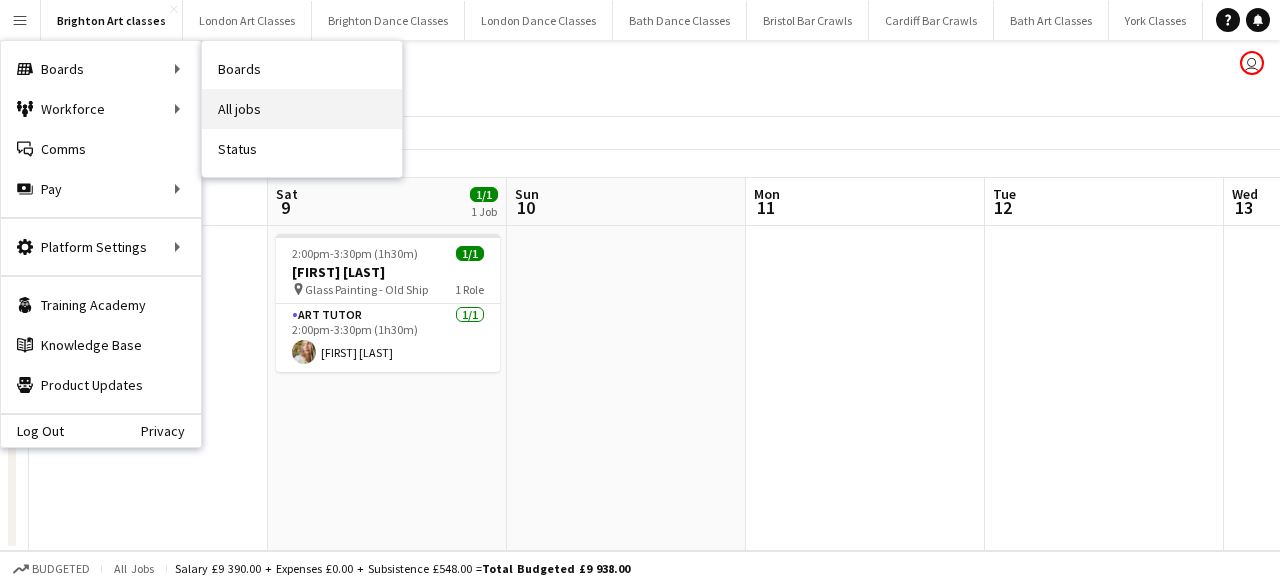 click on "All jobs" at bounding box center (302, 109) 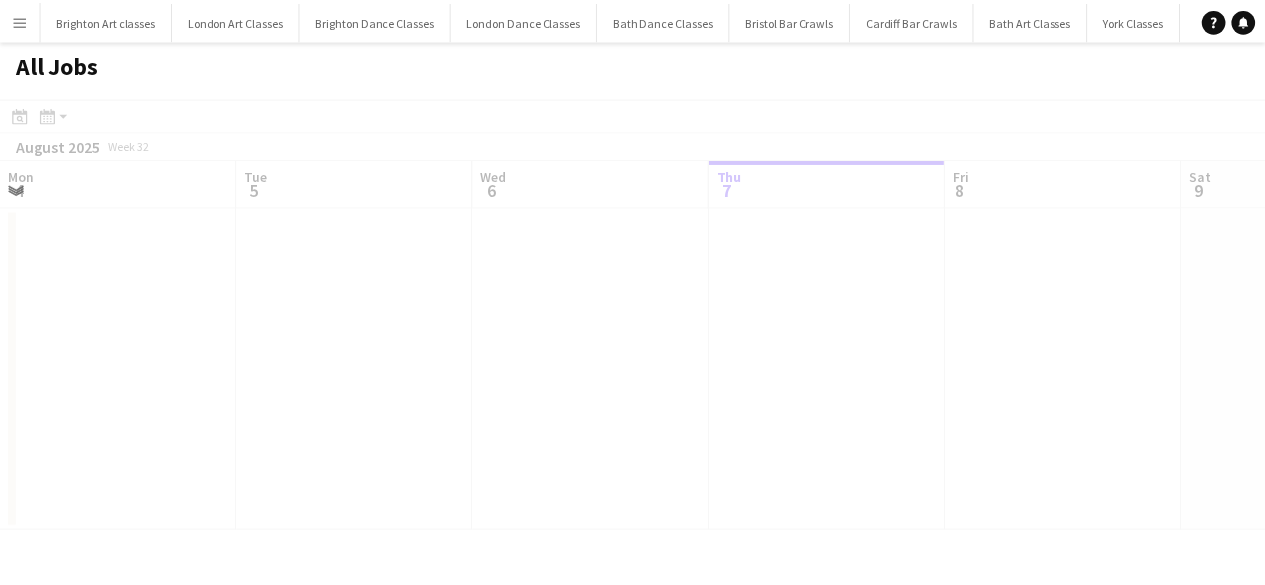 scroll, scrollTop: 0, scrollLeft: 478, axis: horizontal 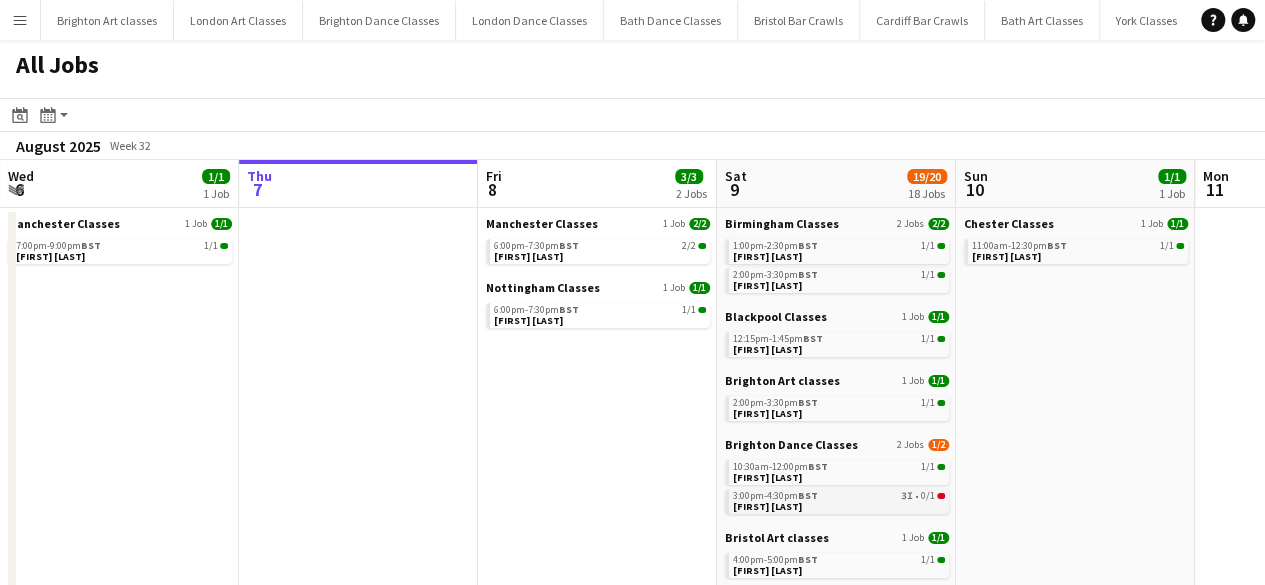click on "BST" at bounding box center (808, 495) 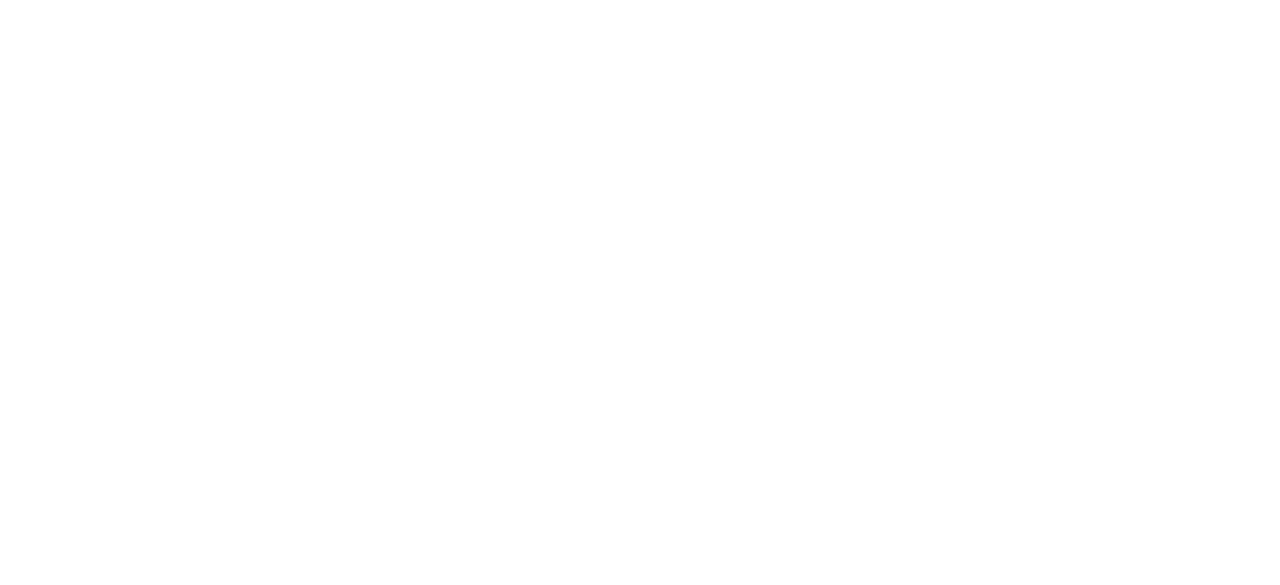 scroll, scrollTop: 0, scrollLeft: 0, axis: both 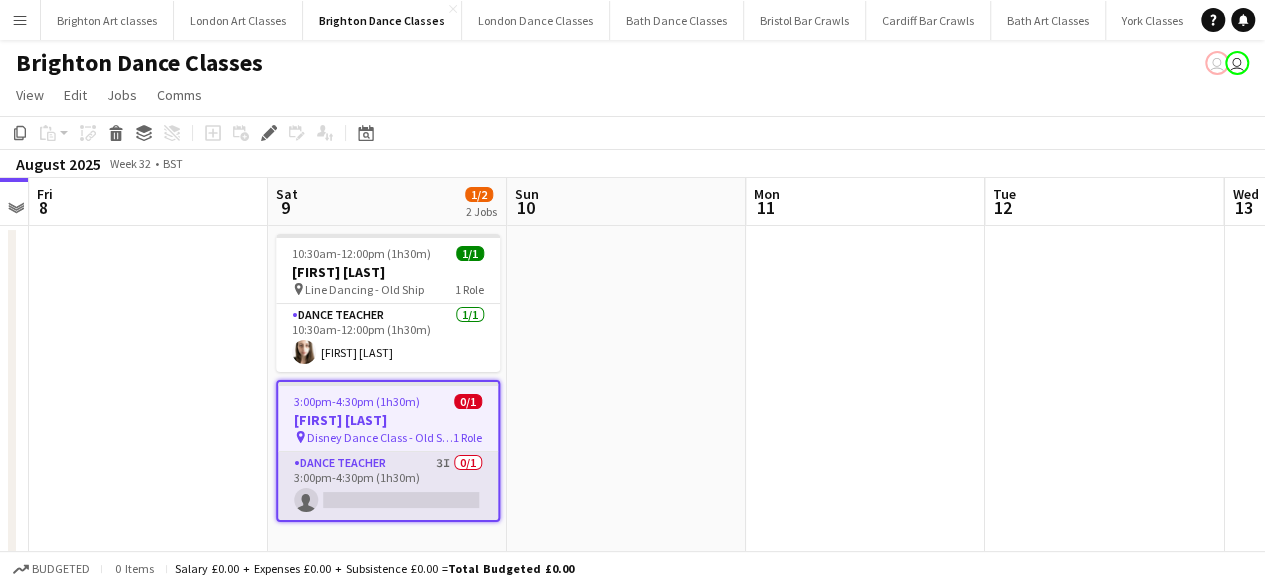 click on "Dance Teacher   3I   0/1   3:00pm-4:30pm (1h30m)
single-neutral-actions" at bounding box center [388, 486] 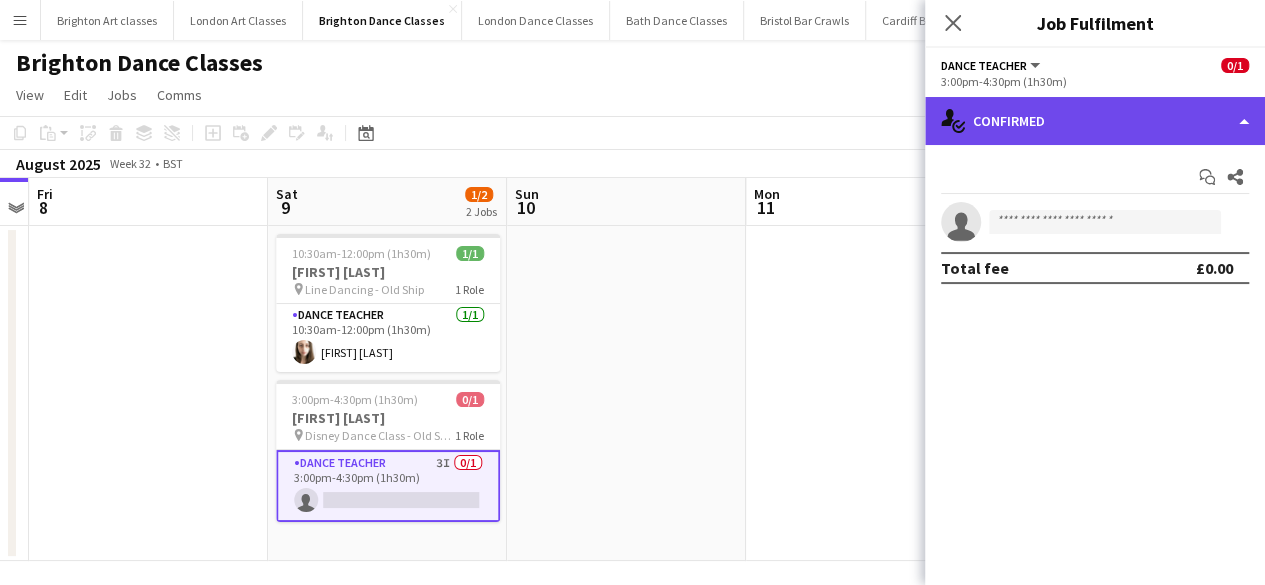 click on "single-neutral-actions-check-2
Confirmed" 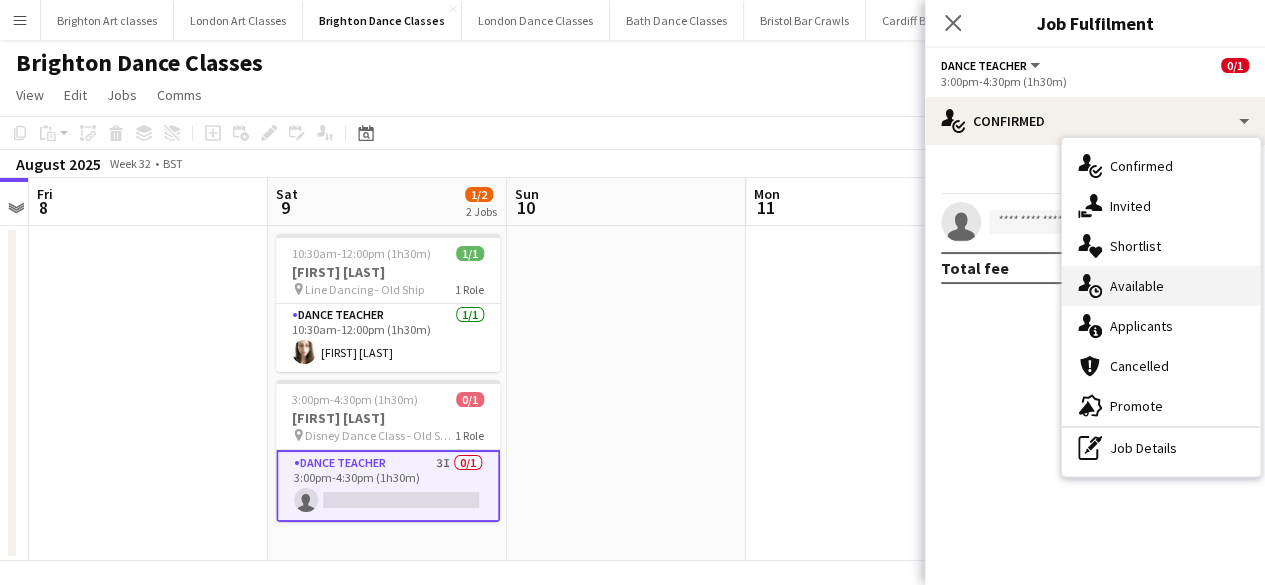 click on "single-neutral-actions-upload
Available" at bounding box center (1161, 286) 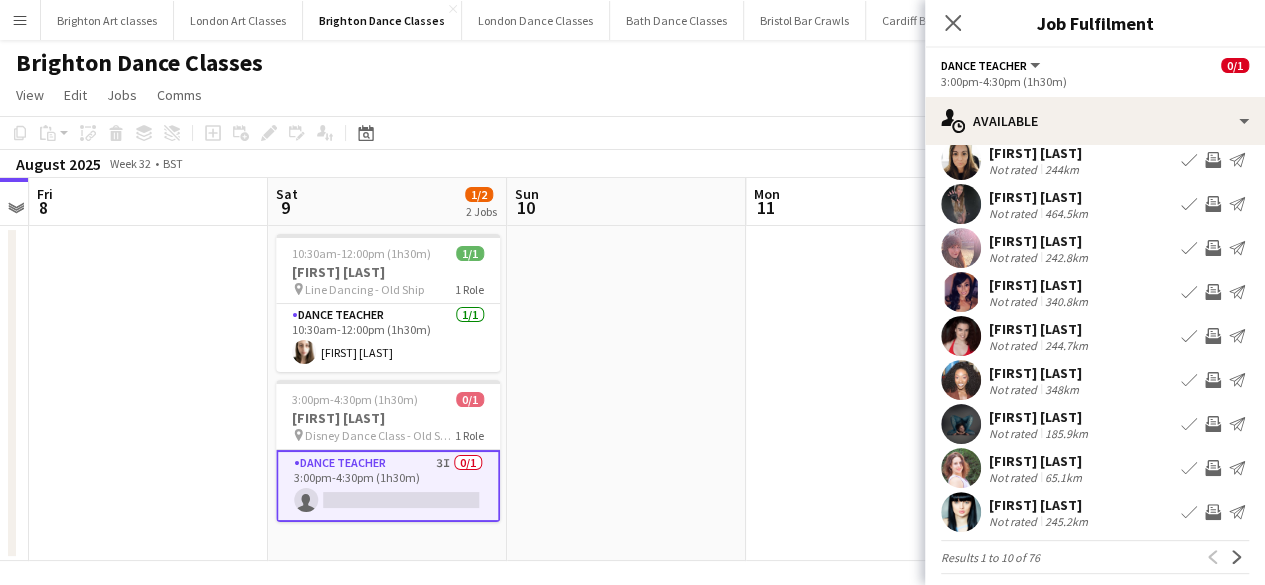 scroll, scrollTop: 114, scrollLeft: 0, axis: vertical 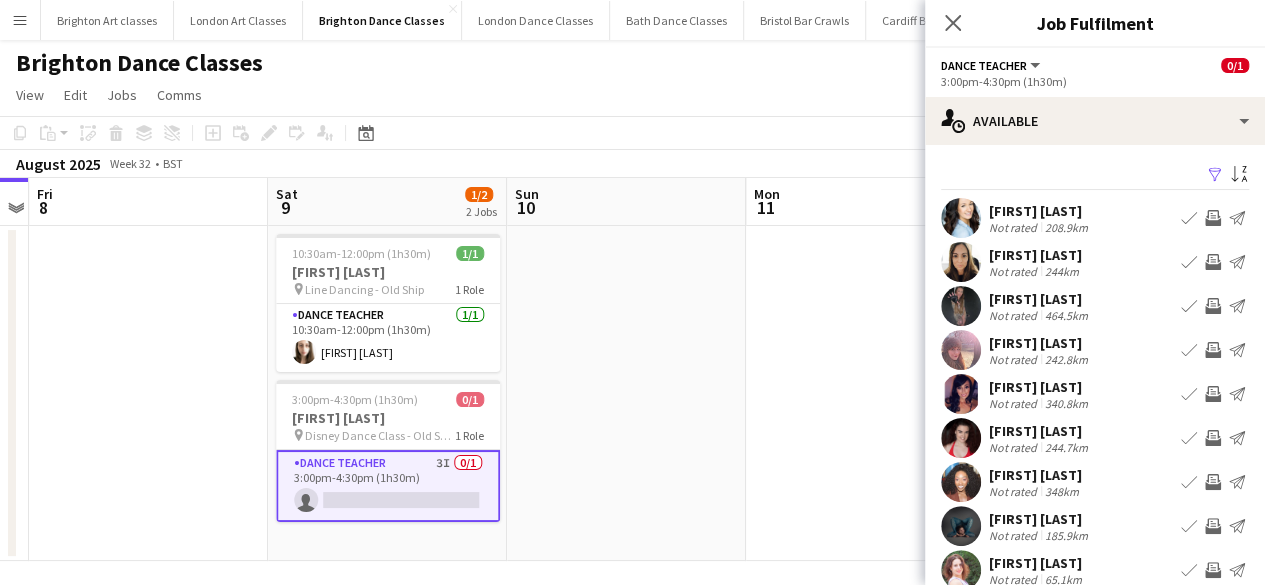 drag, startPoint x: 1240, startPoint y: 369, endPoint x: 1260, endPoint y: 460, distance: 93.17188 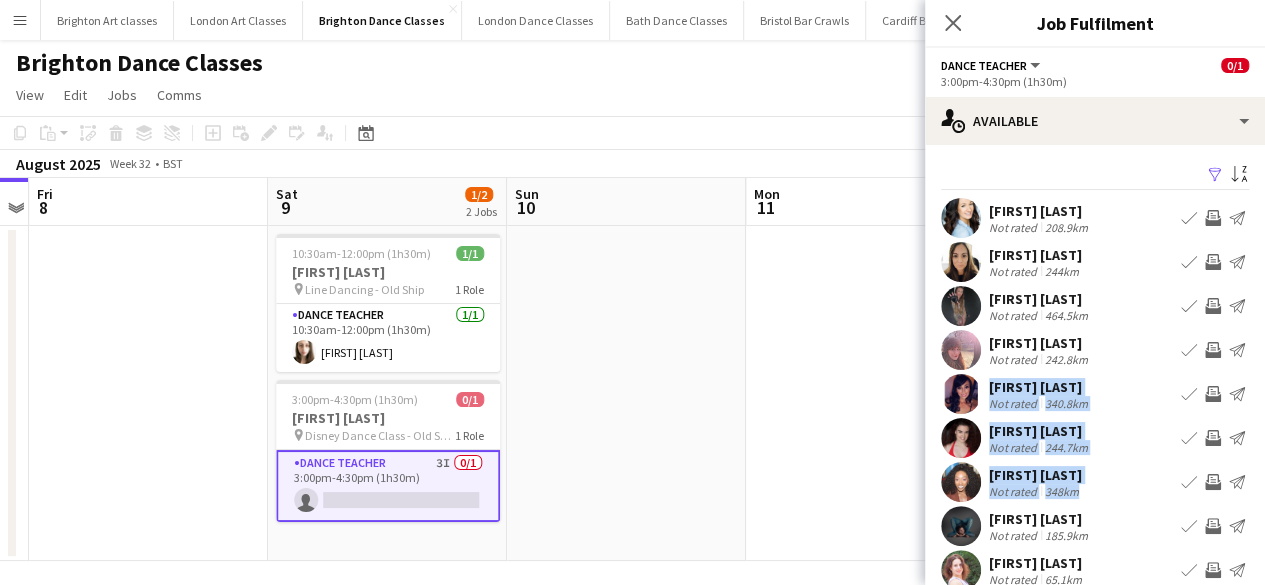 scroll, scrollTop: 25, scrollLeft: 0, axis: vertical 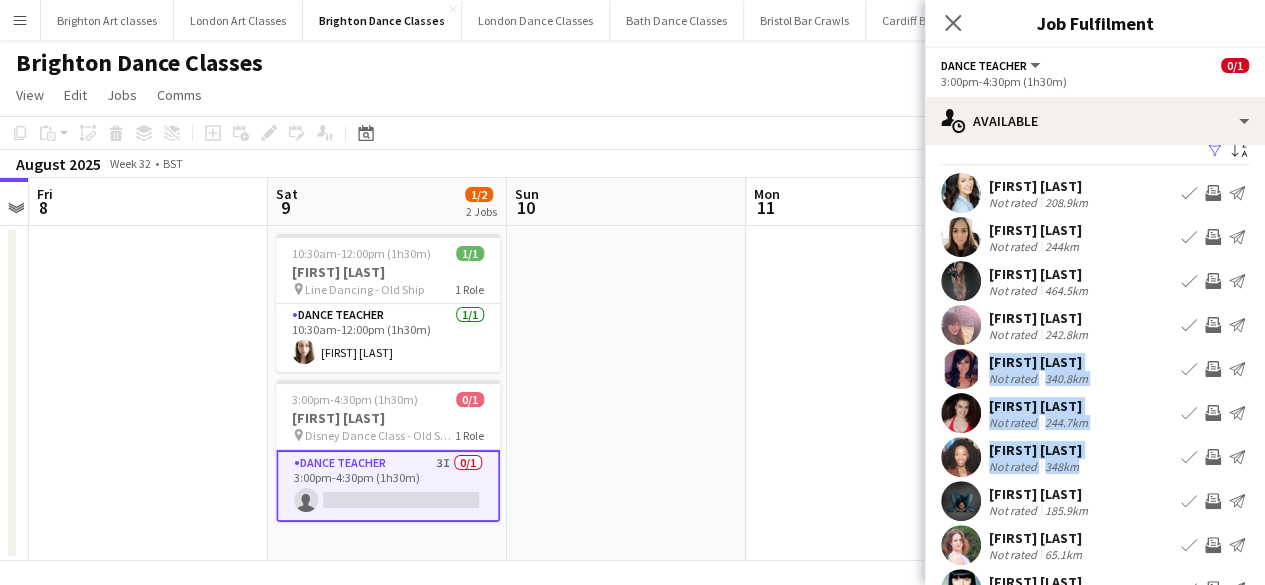 click on "Send notification" at bounding box center (1237, 193) 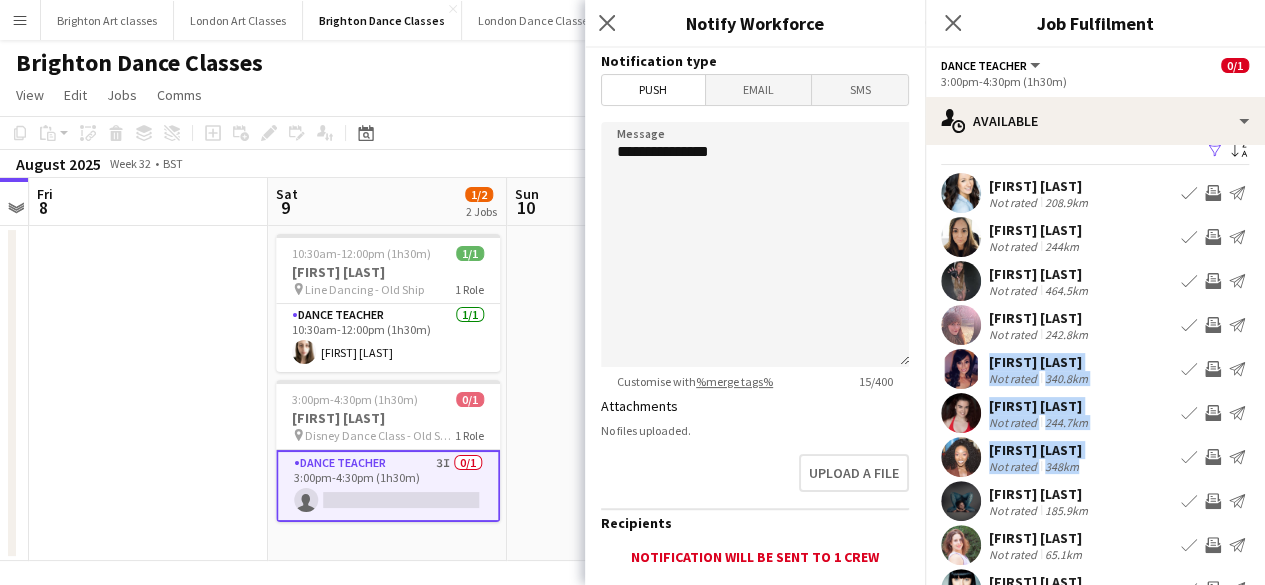 scroll, scrollTop: 114, scrollLeft: 0, axis: vertical 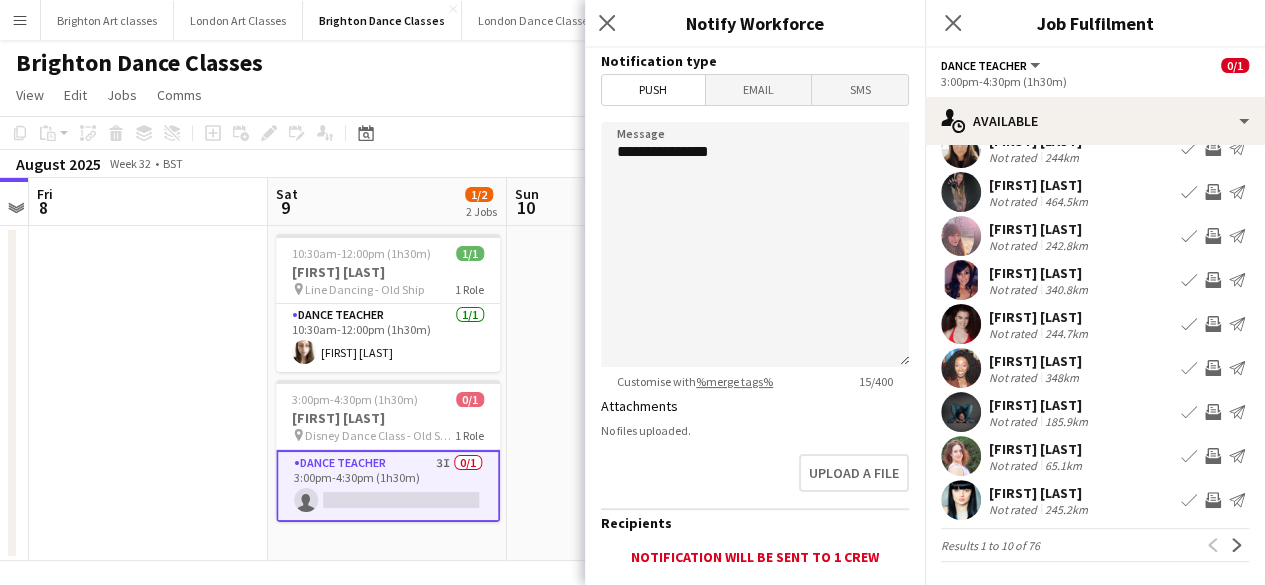click on "Results 1 to 10 of 76
Previous
Next" 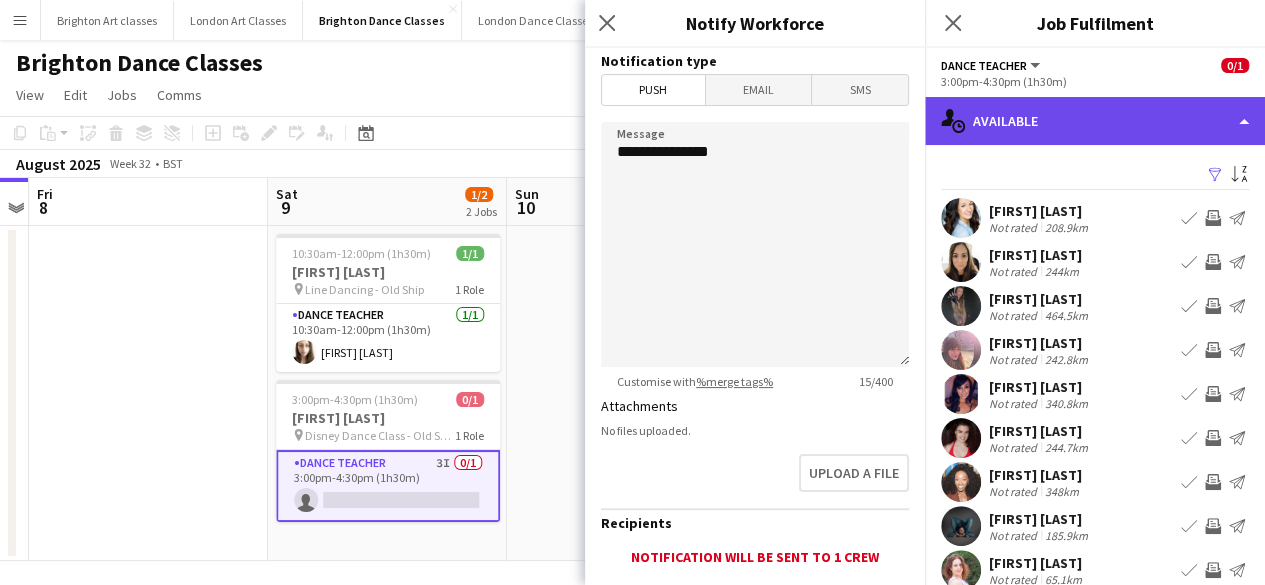 click on "single-neutral-actions-upload
Available" 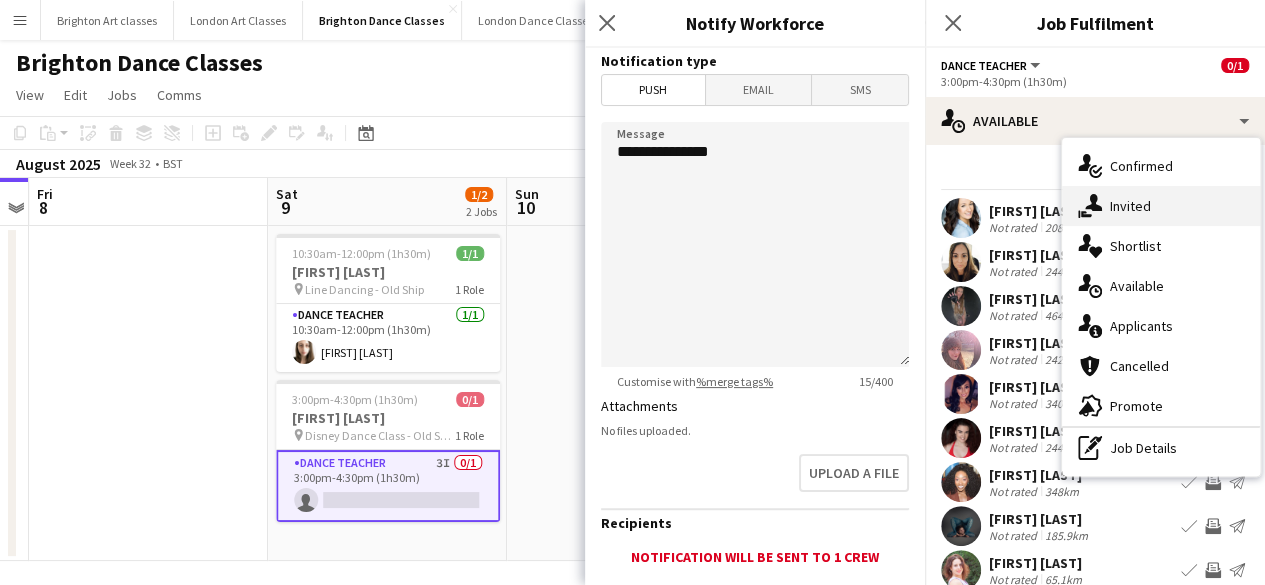 click on "single-neutral-actions-share-1" 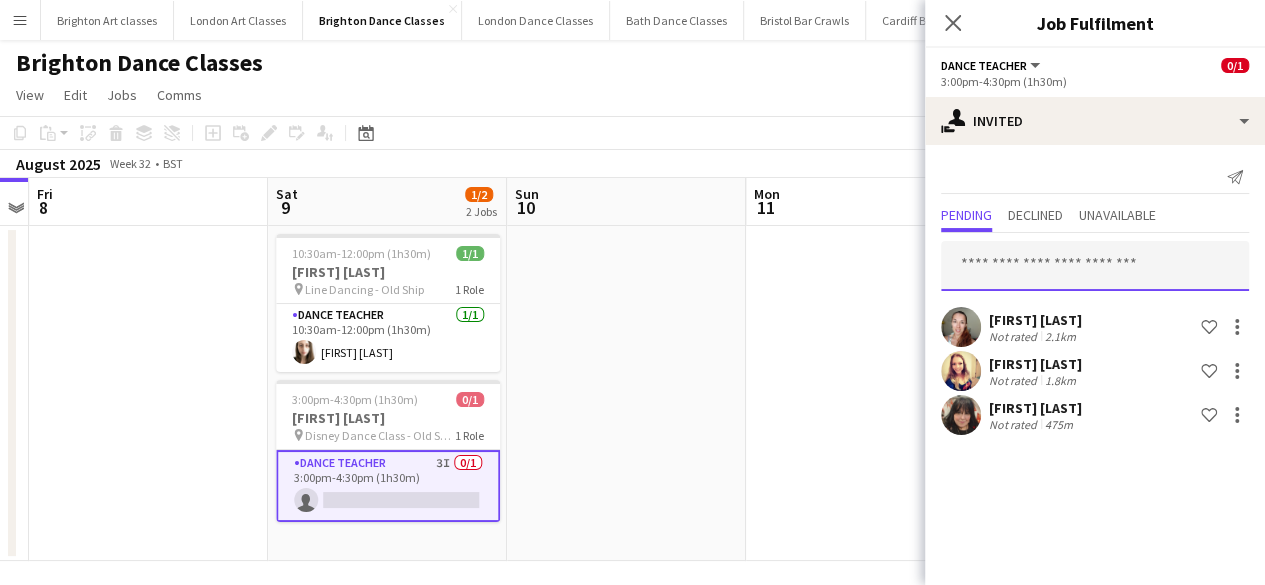 click at bounding box center [1095, 266] 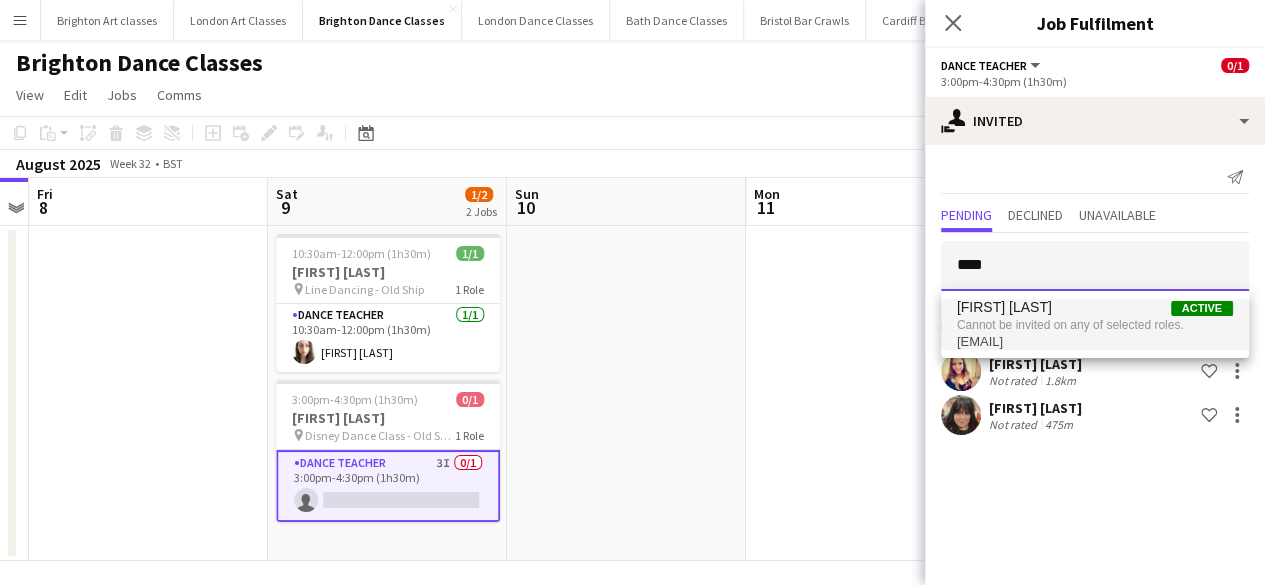 type on "****" 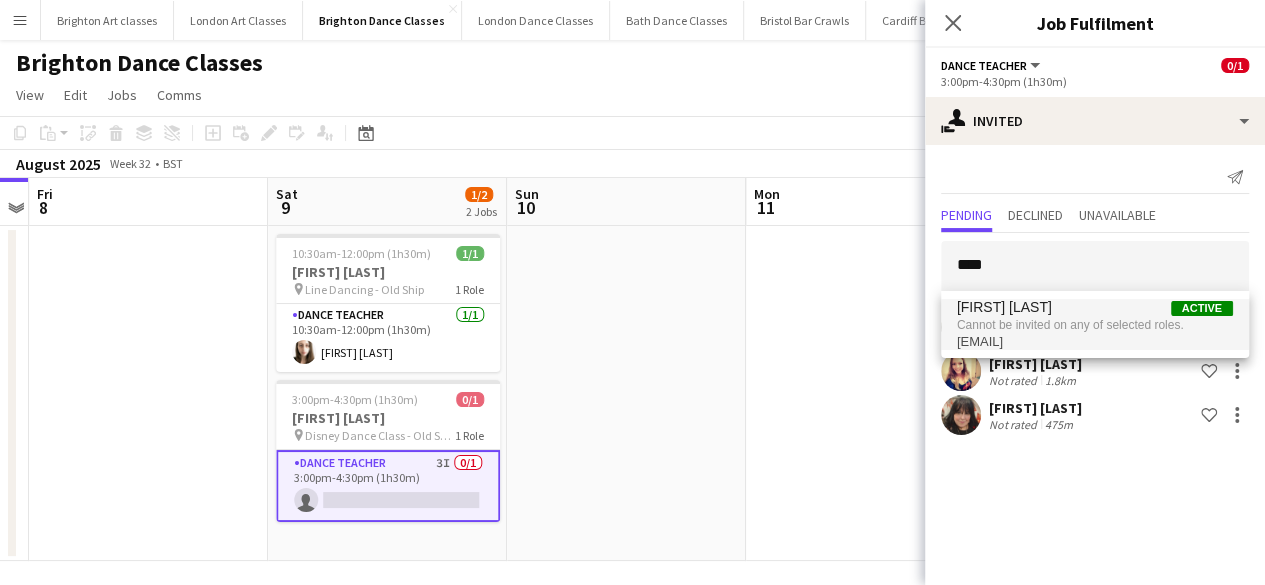 click on "Cannot be invited on any of selected roles." at bounding box center (1095, 325) 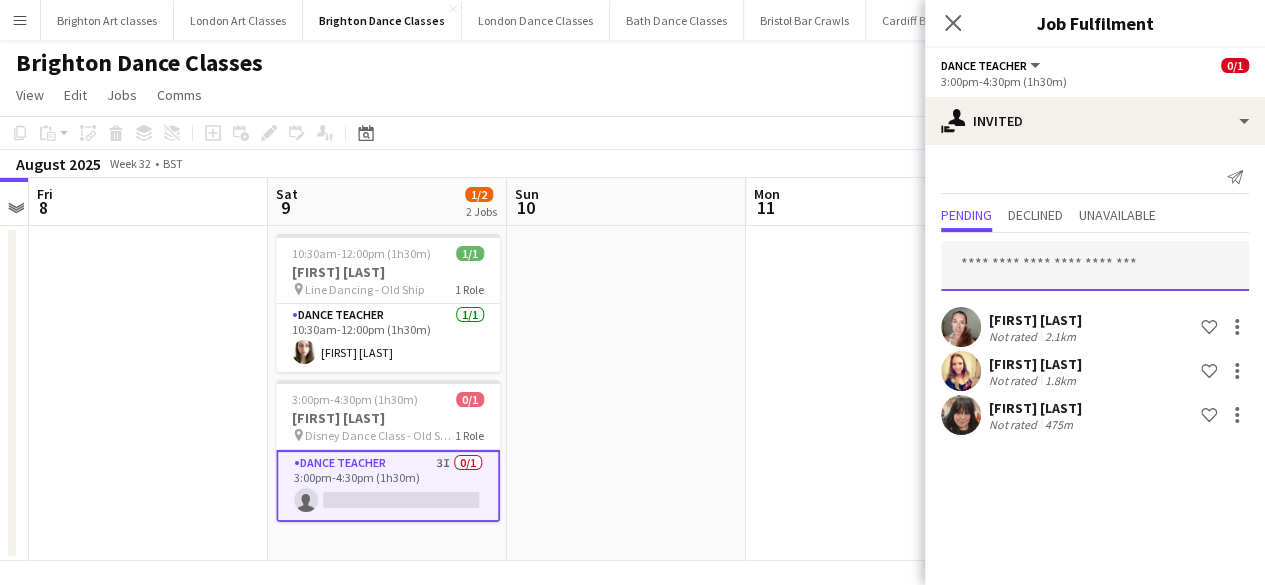 click at bounding box center (1095, 266) 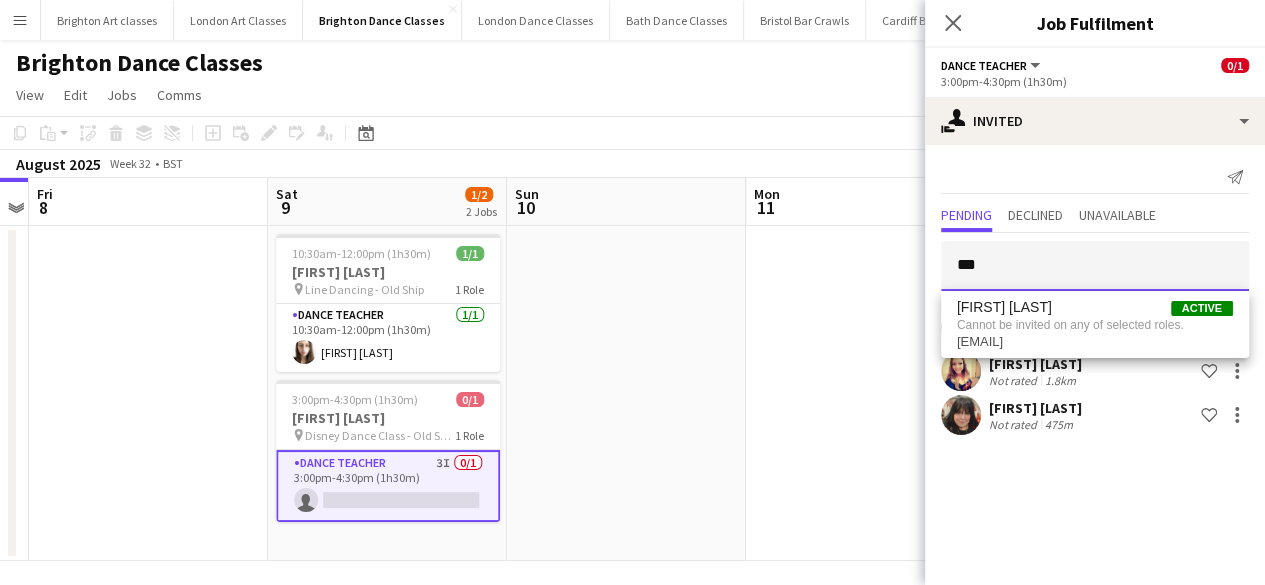 type on "***" 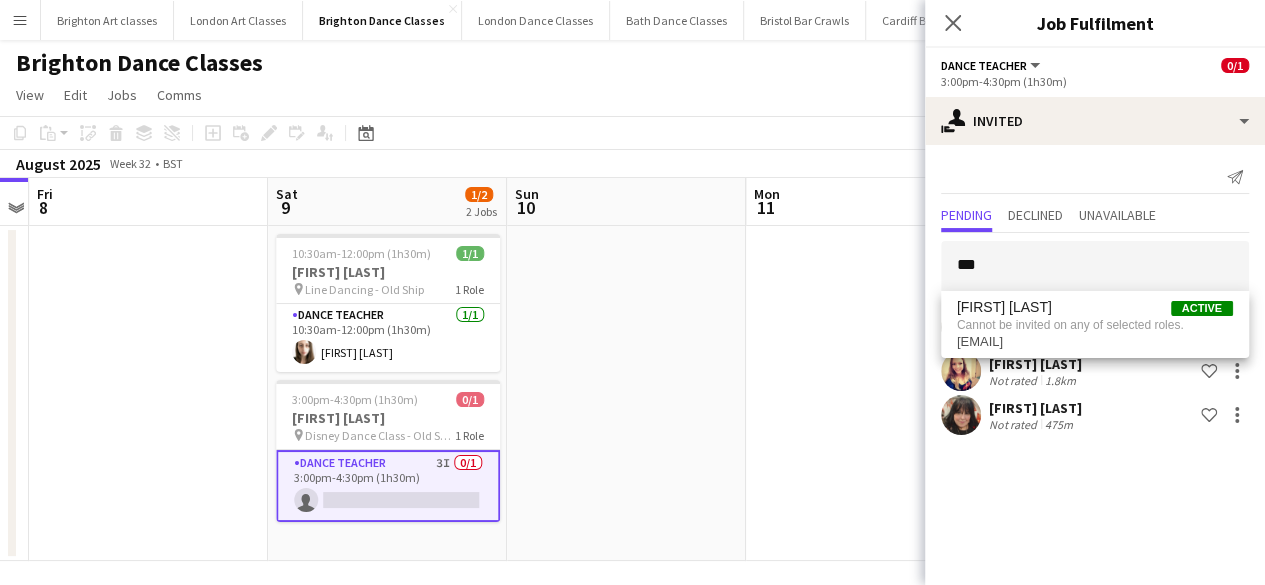 click at bounding box center (865, 393) 